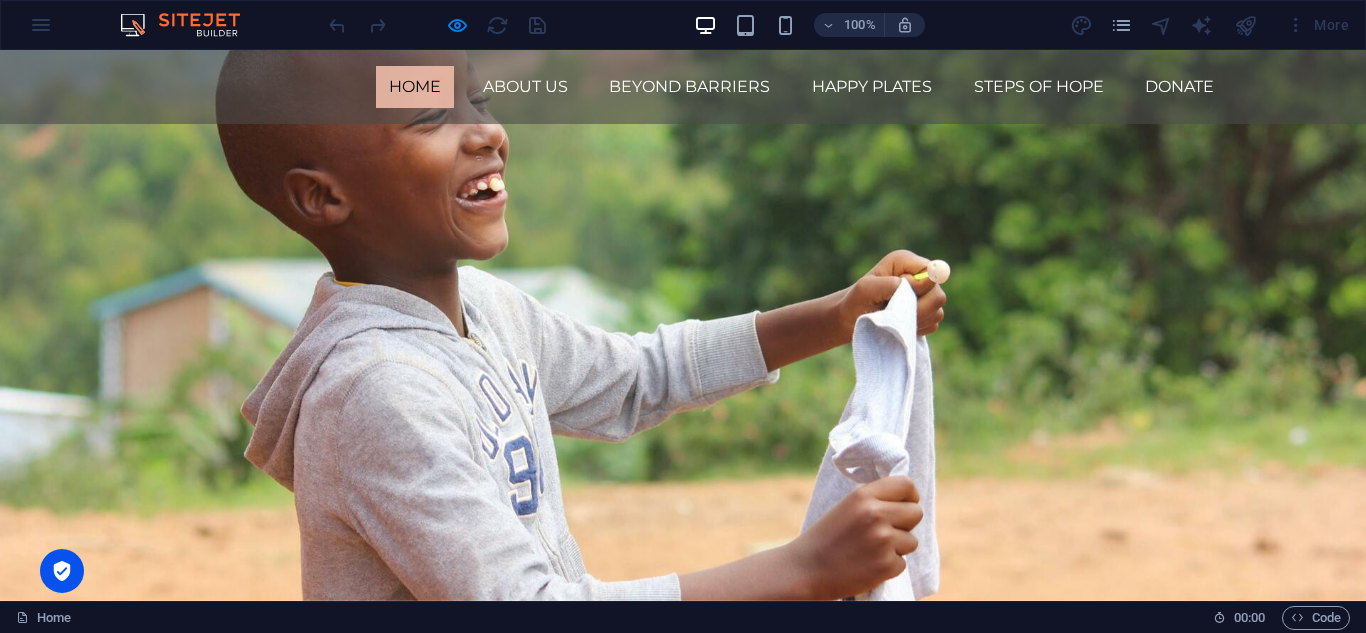 scroll, scrollTop: 2929, scrollLeft: 0, axis: vertical 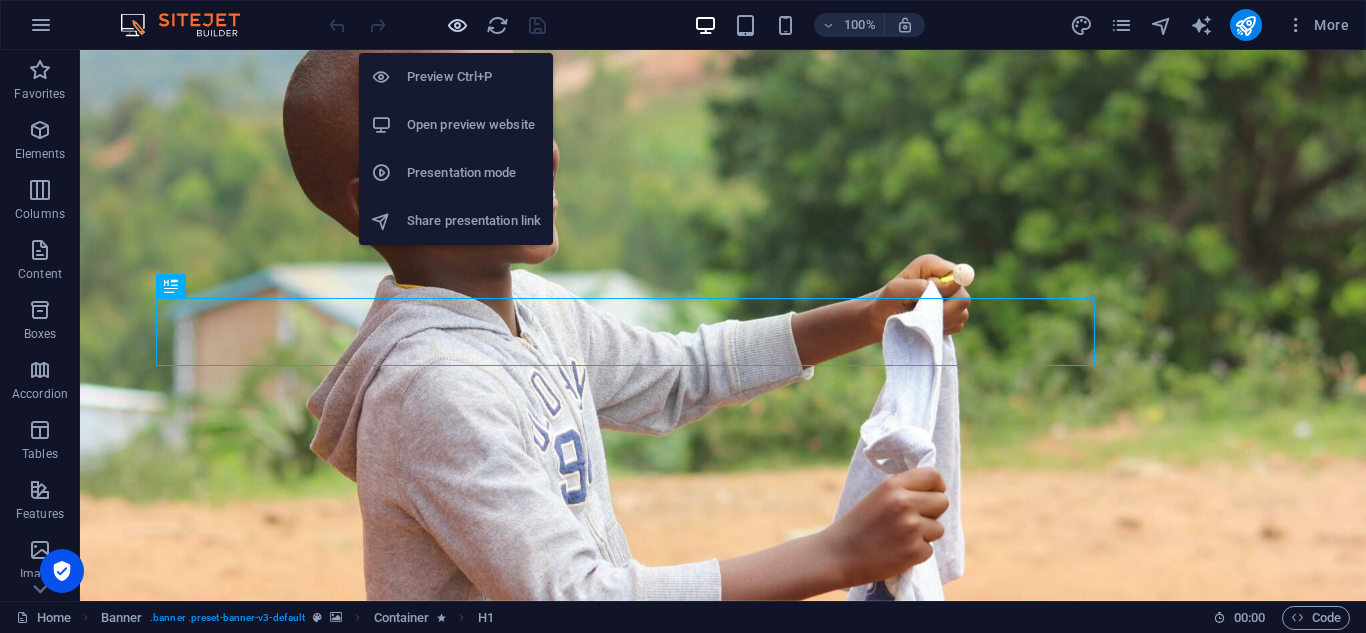 click at bounding box center (457, 25) 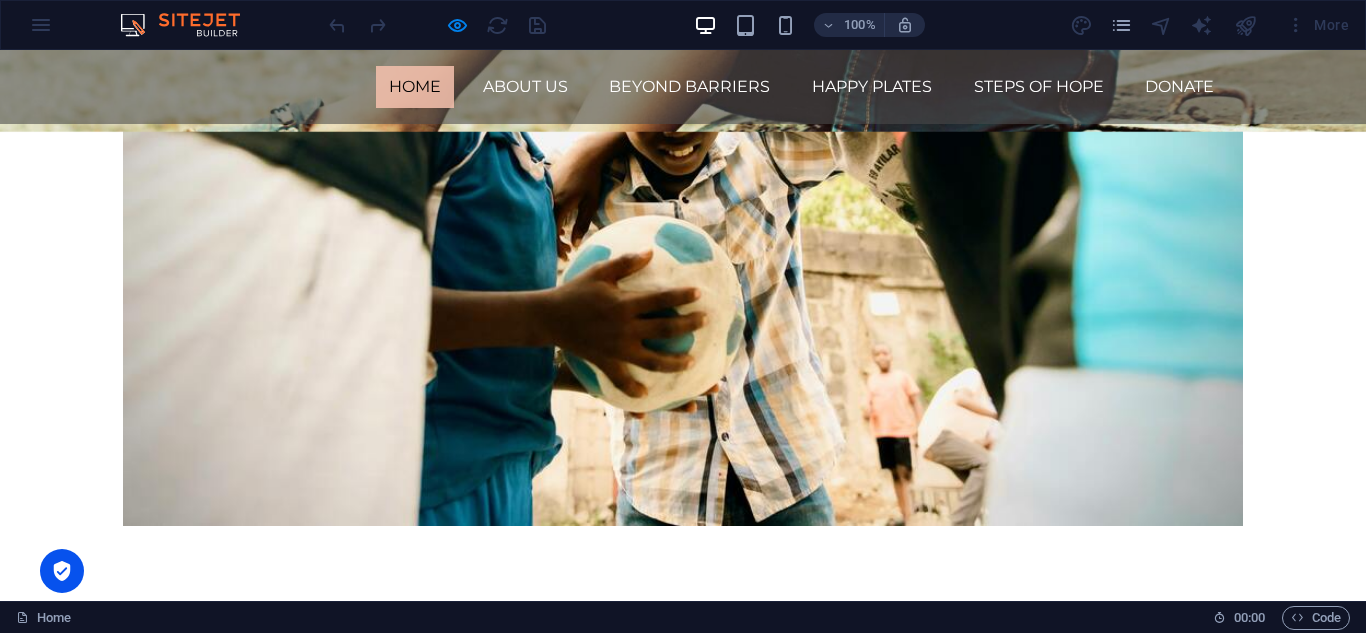 scroll, scrollTop: 4300, scrollLeft: 0, axis: vertical 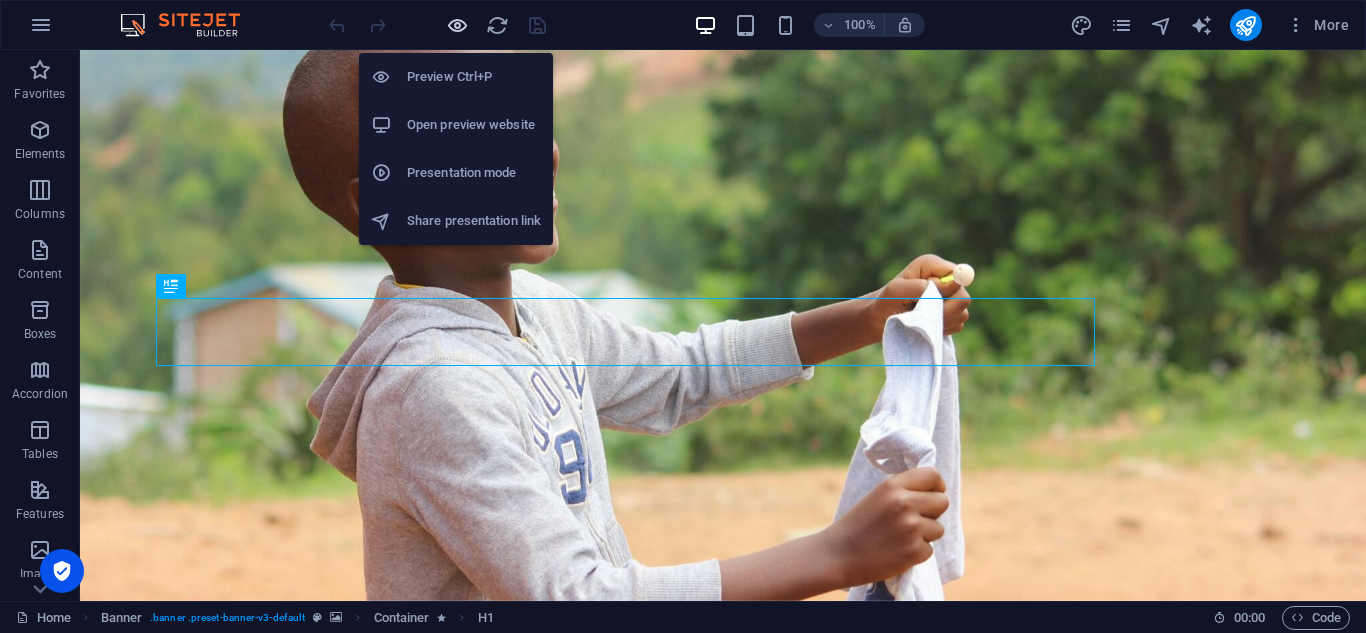 click at bounding box center (457, 25) 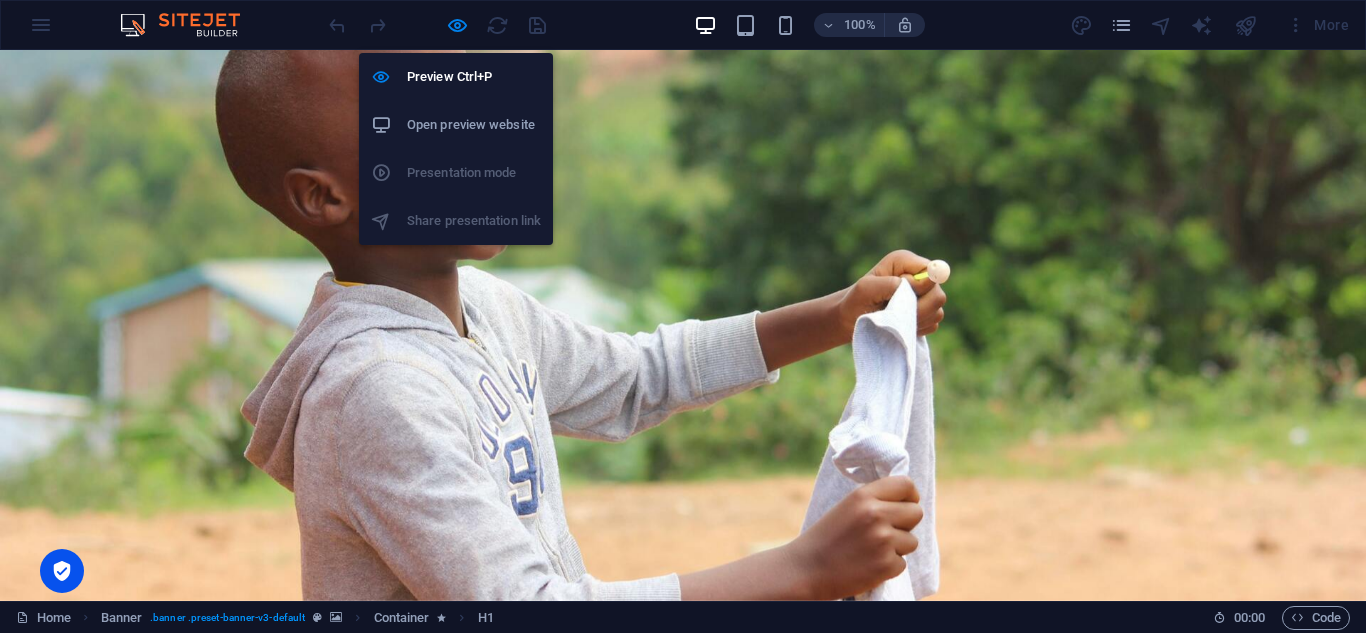 click on "Open preview website" at bounding box center (474, 125) 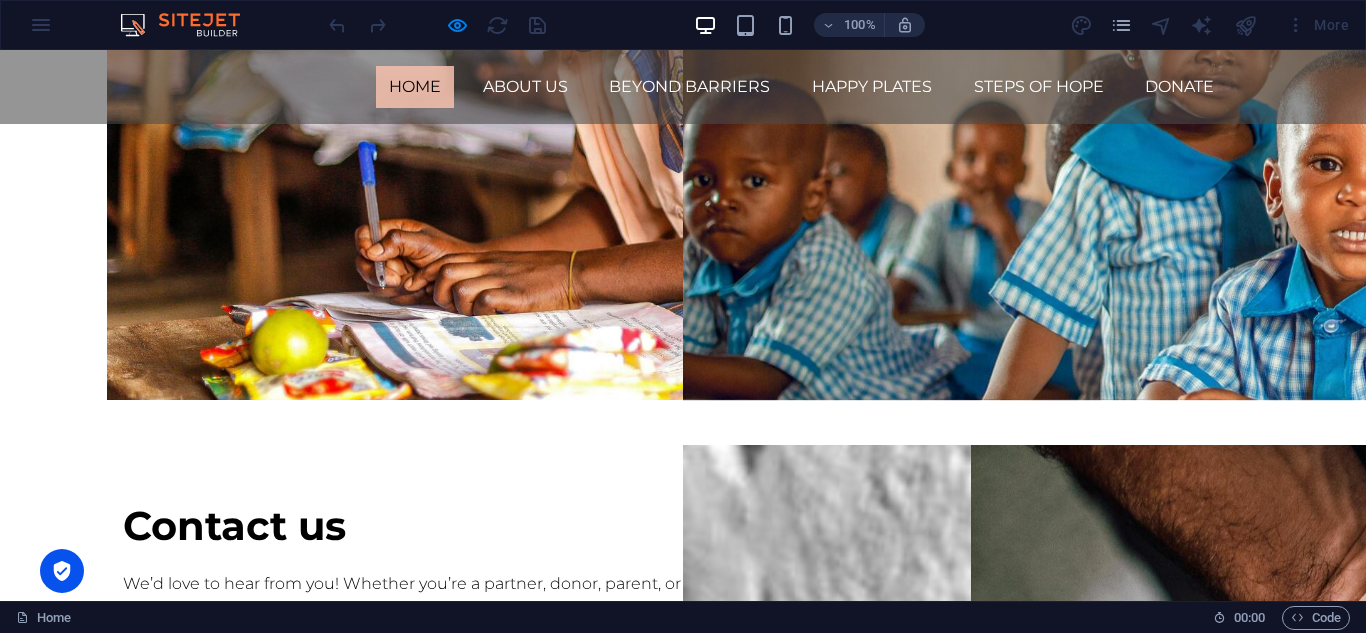 scroll, scrollTop: 4608, scrollLeft: 0, axis: vertical 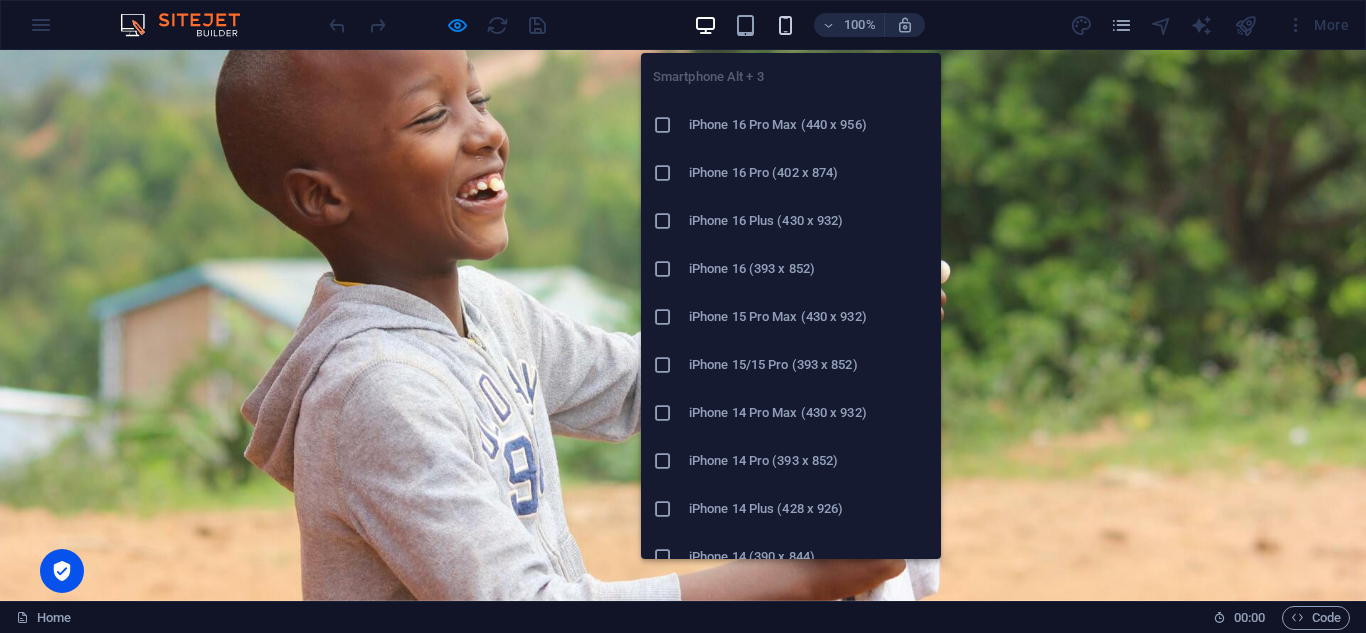 click at bounding box center (785, 25) 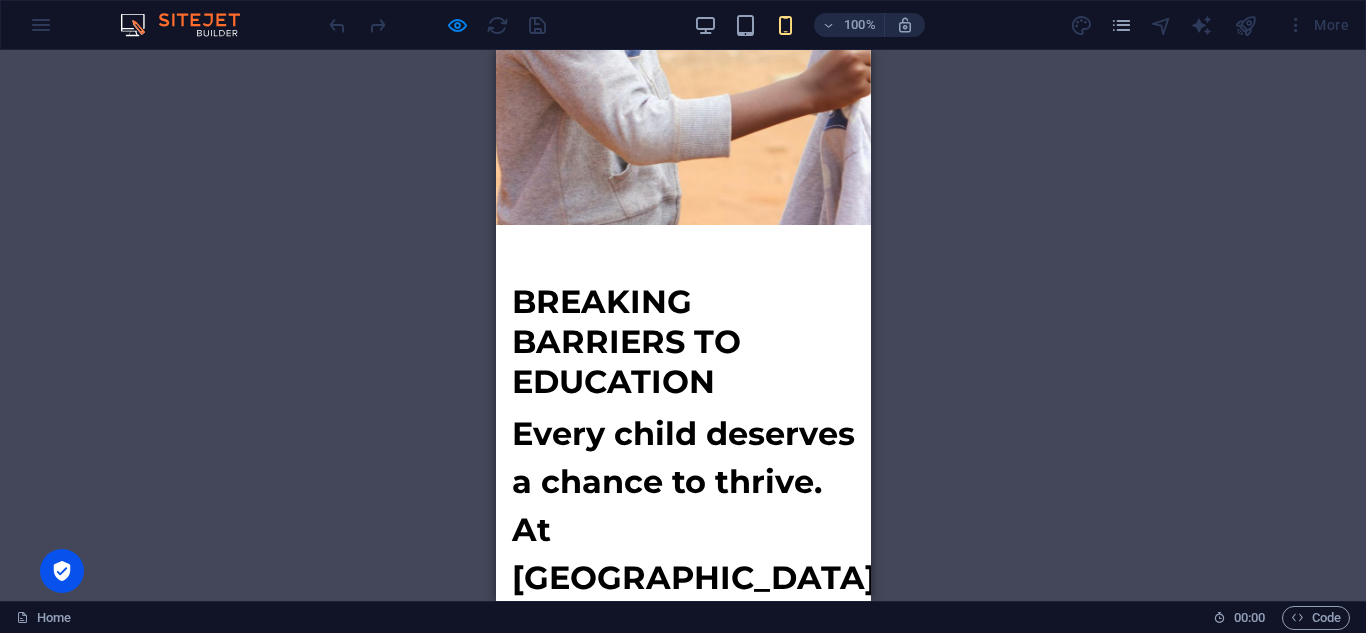 scroll, scrollTop: 0, scrollLeft: 0, axis: both 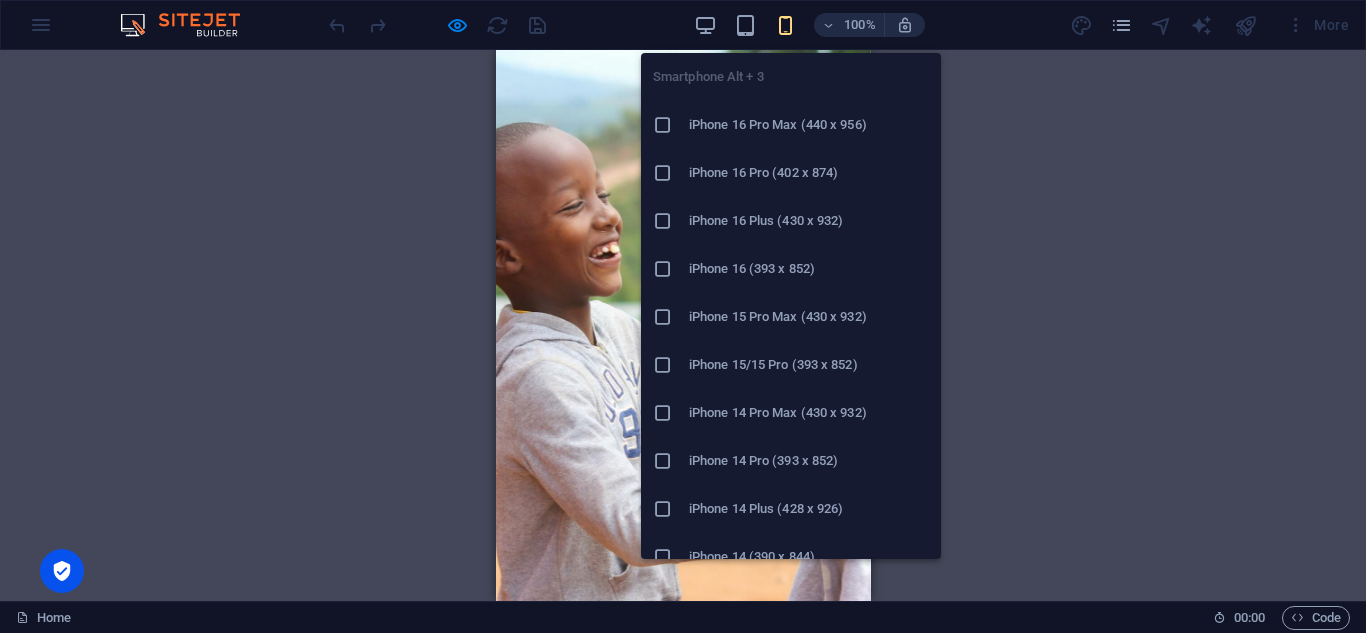 click at bounding box center (785, 25) 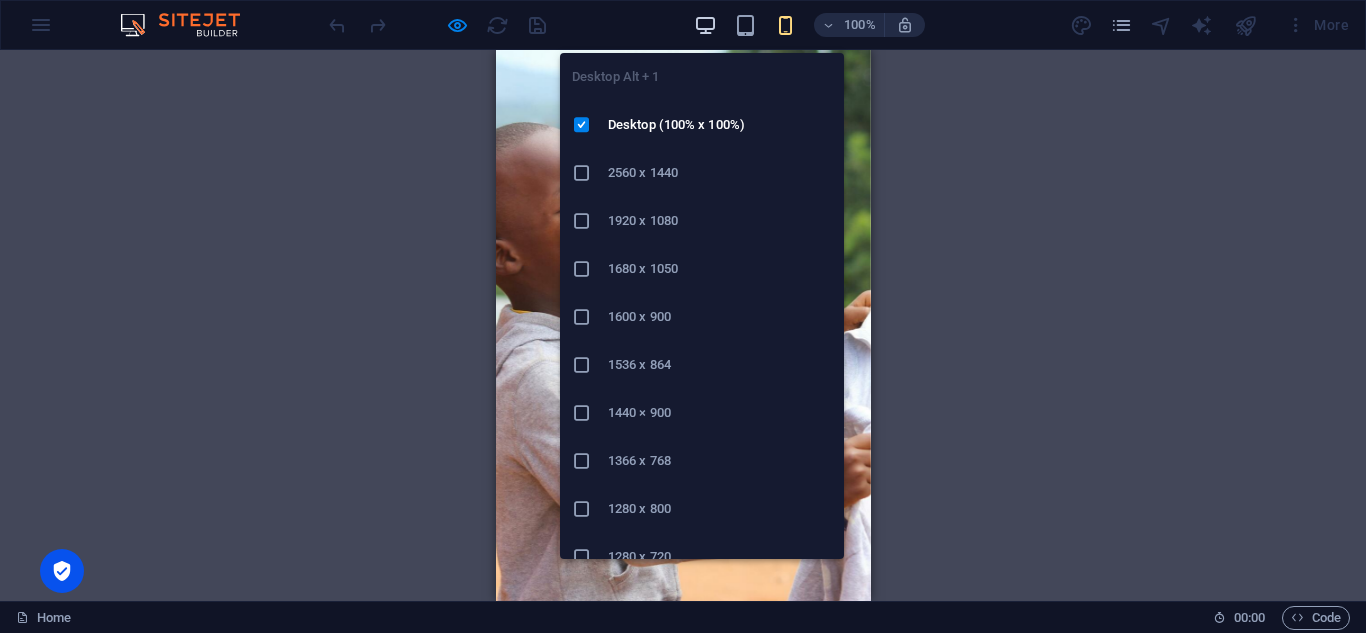 click at bounding box center [705, 25] 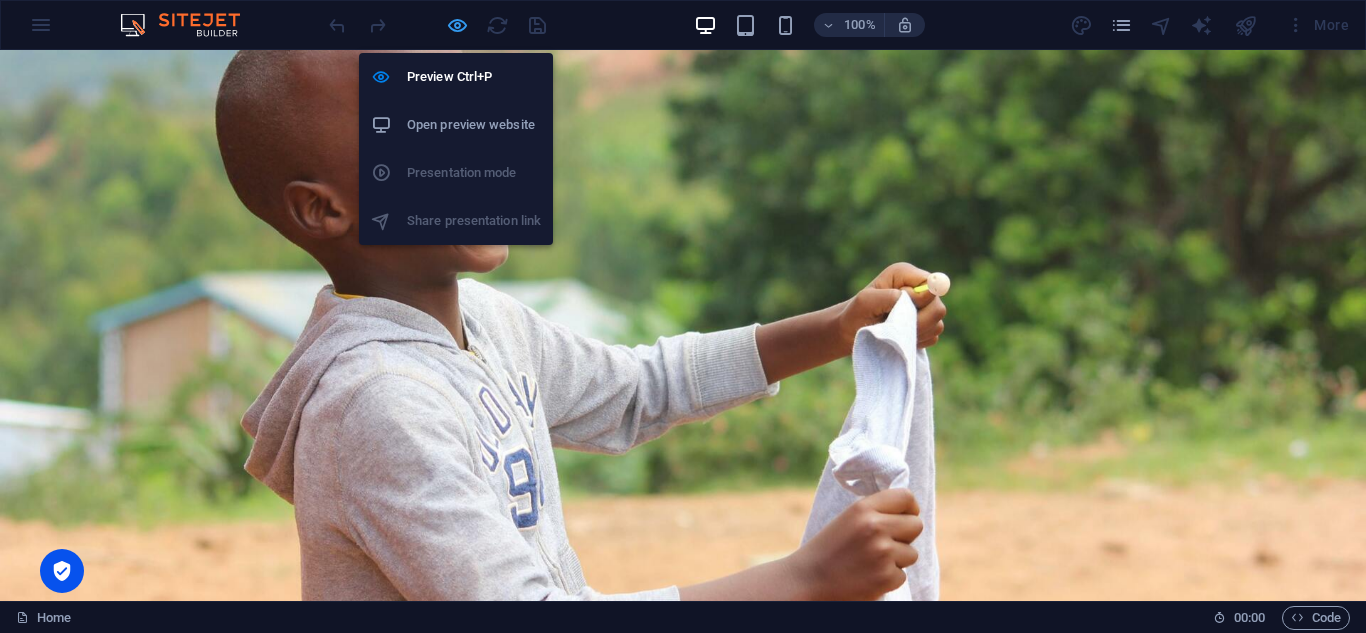 click at bounding box center [457, 25] 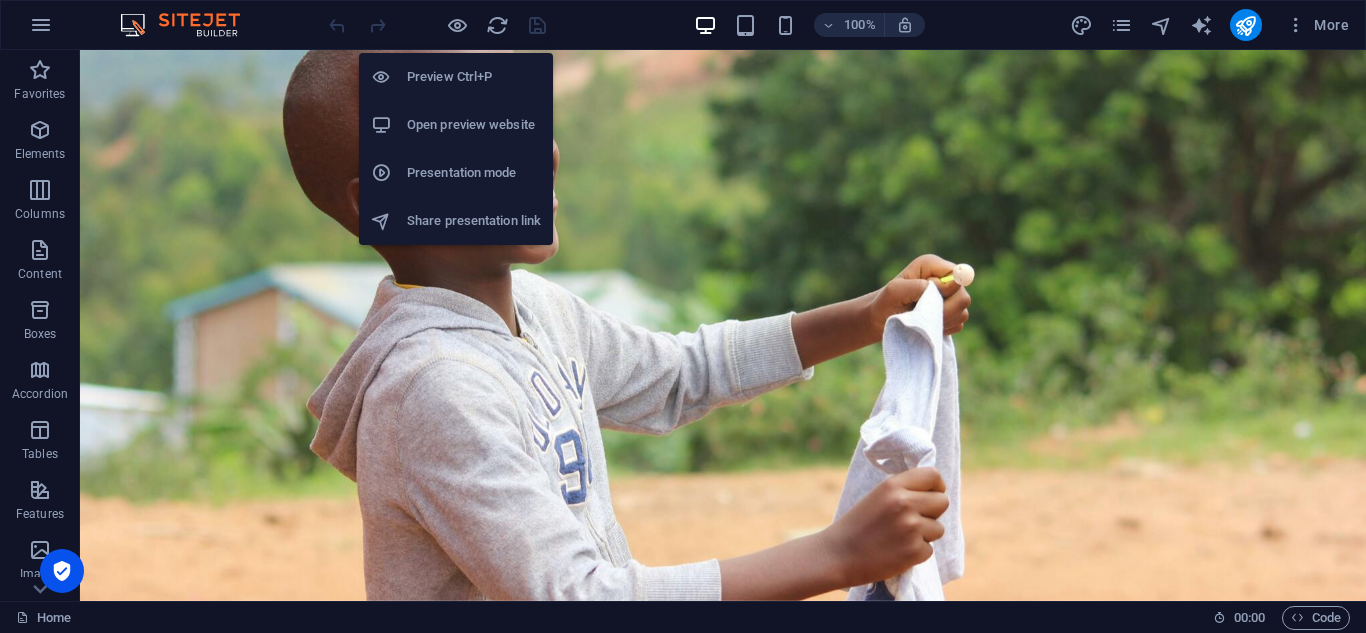click on "Presentation mode" at bounding box center (474, 173) 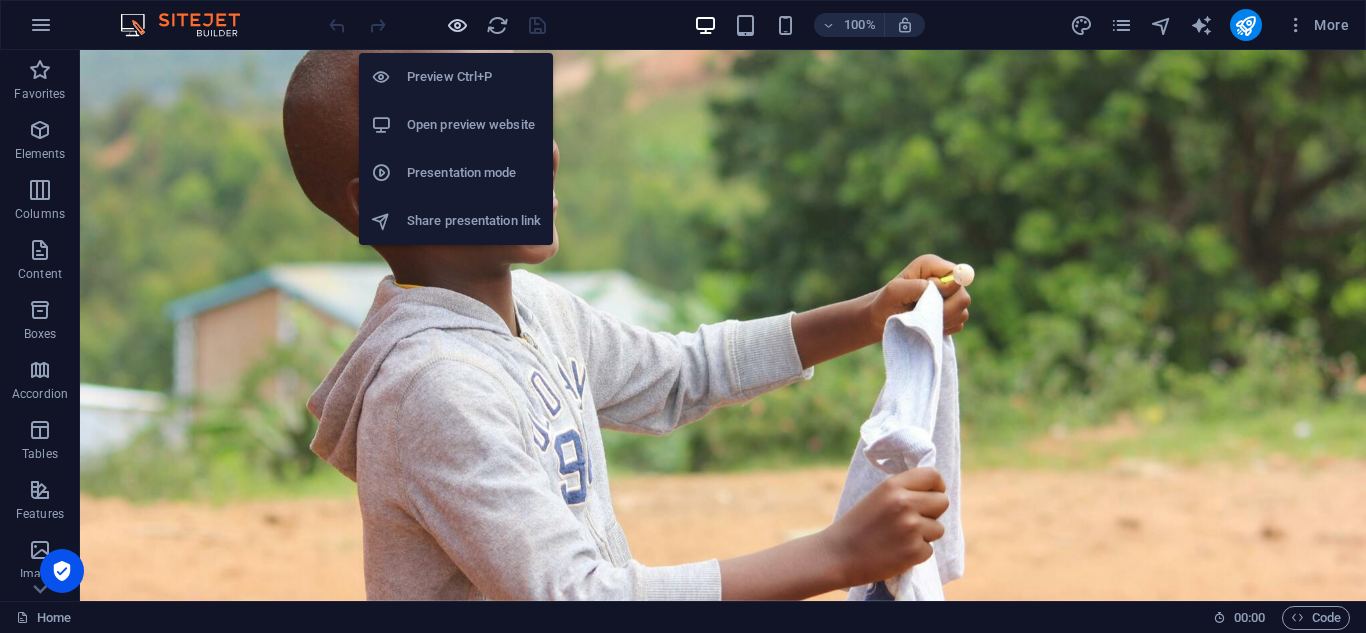 click at bounding box center (457, 25) 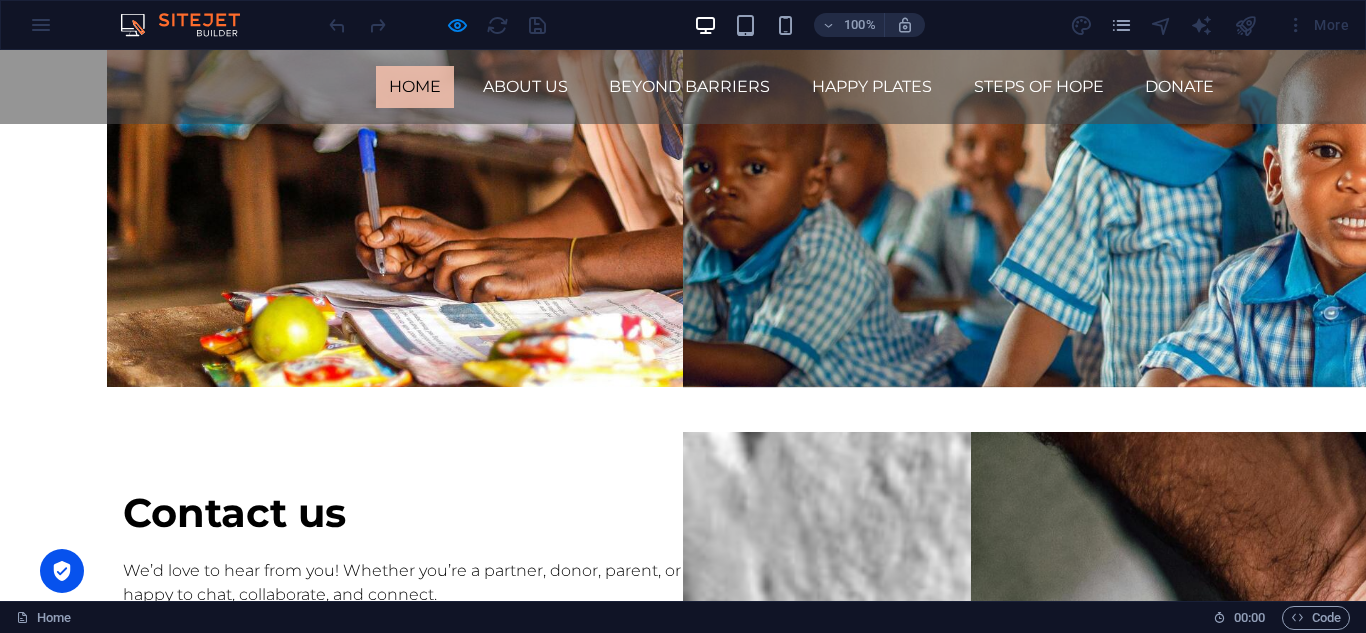 scroll, scrollTop: 4608, scrollLeft: 0, axis: vertical 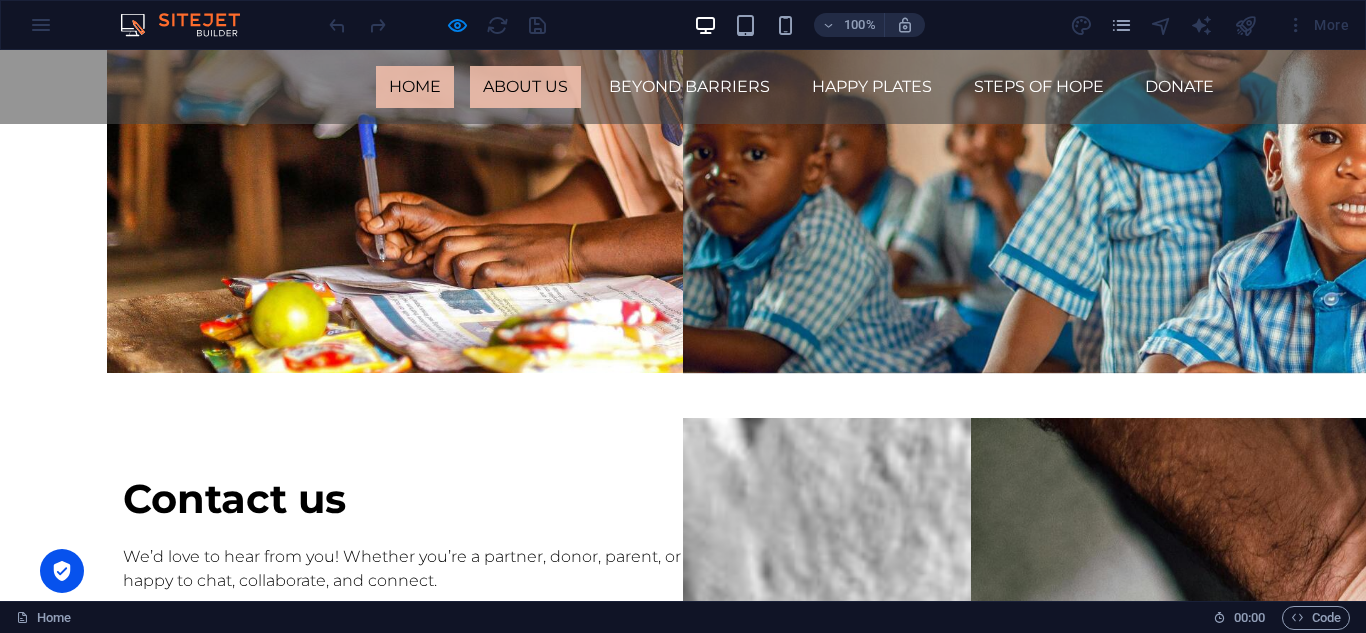 click on "About us" at bounding box center [525, 87] 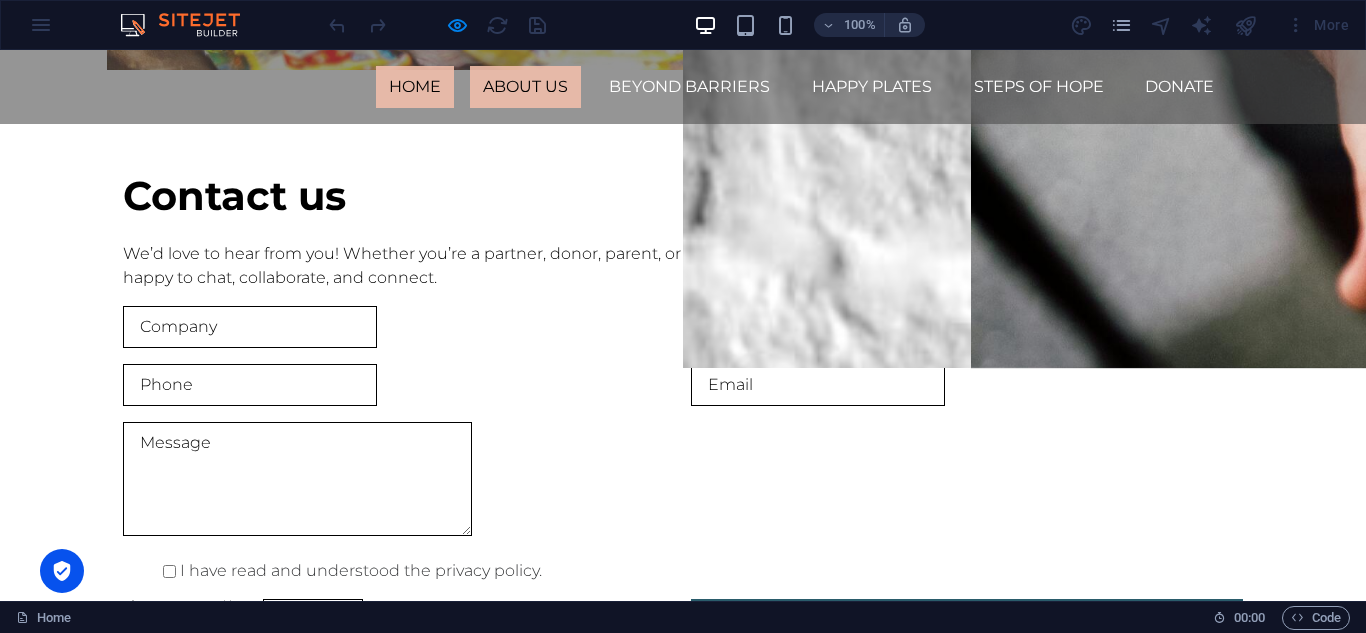 scroll, scrollTop: 0, scrollLeft: 0, axis: both 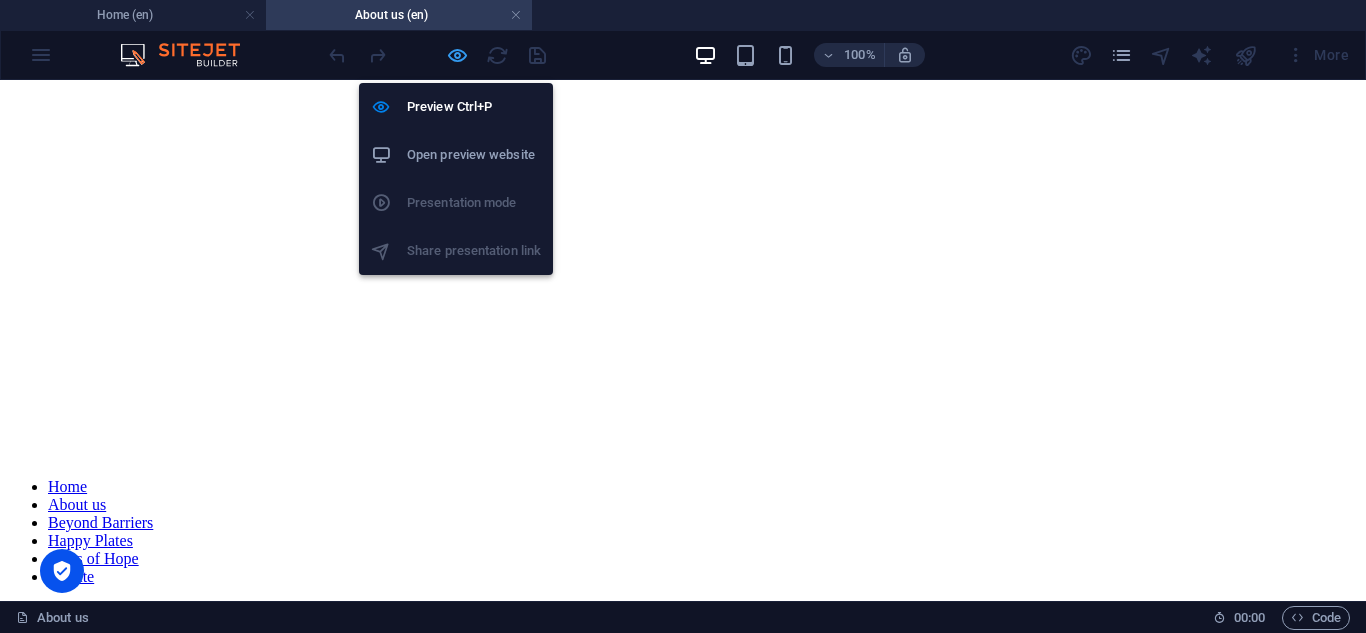 click at bounding box center (457, 55) 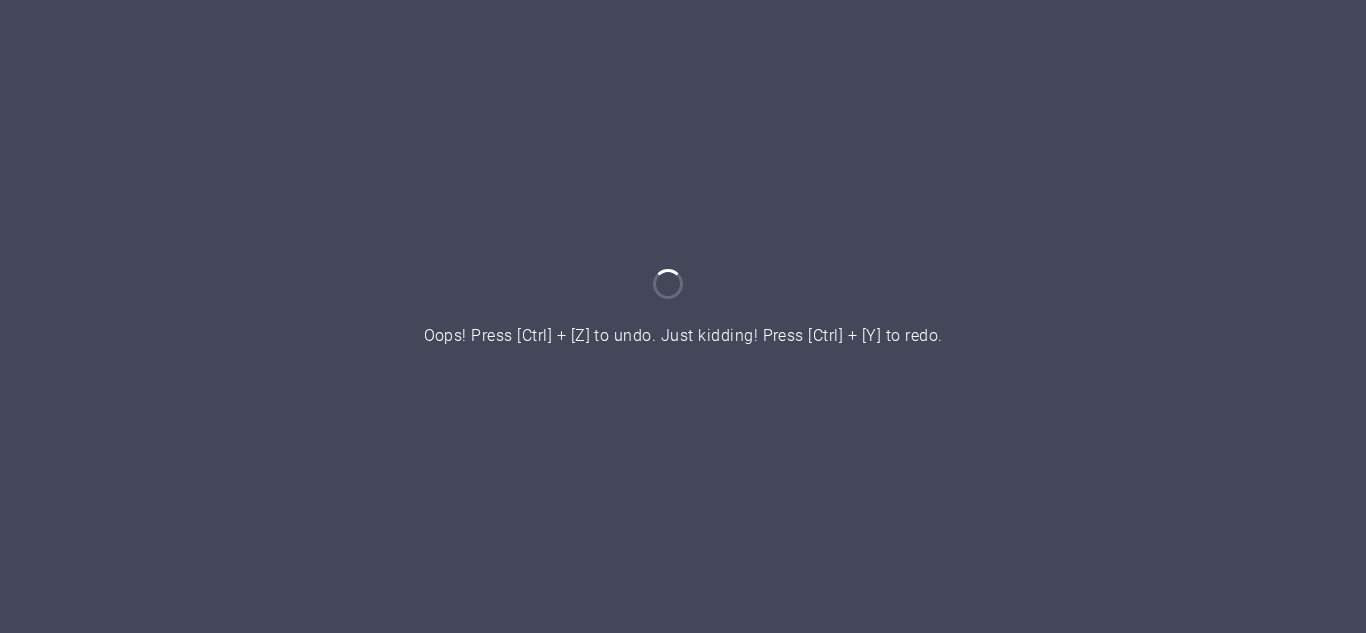 scroll, scrollTop: 0, scrollLeft: 0, axis: both 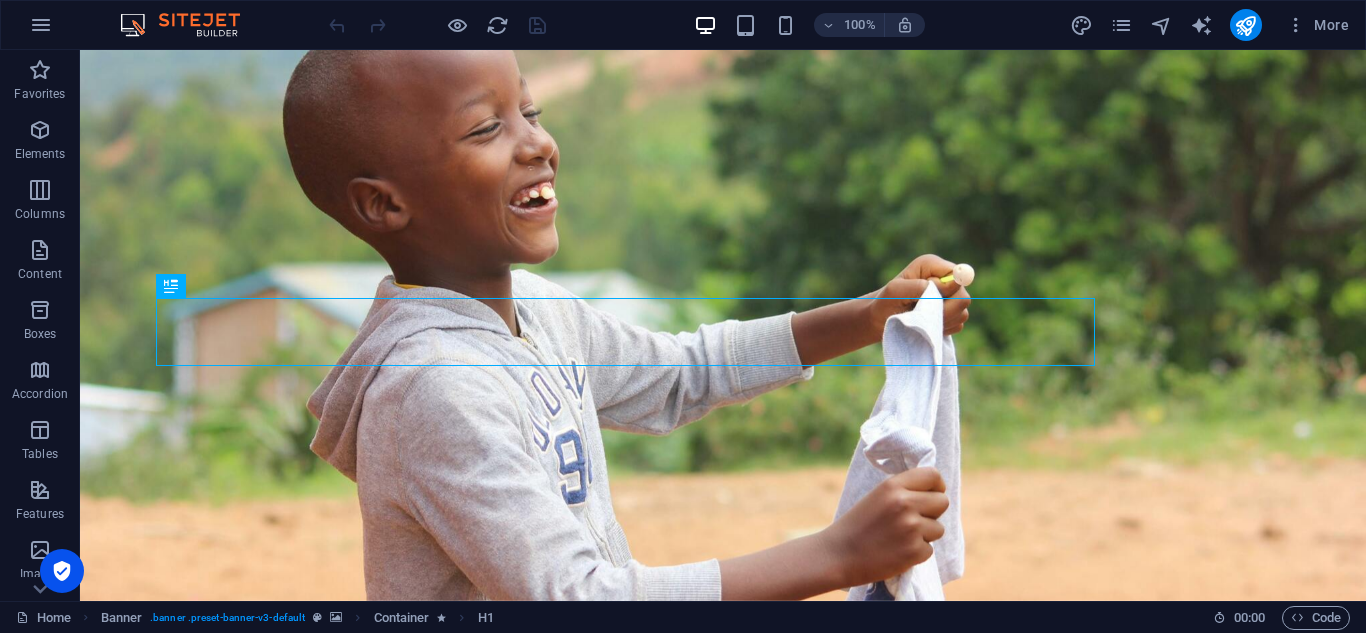 click at bounding box center (437, 25) 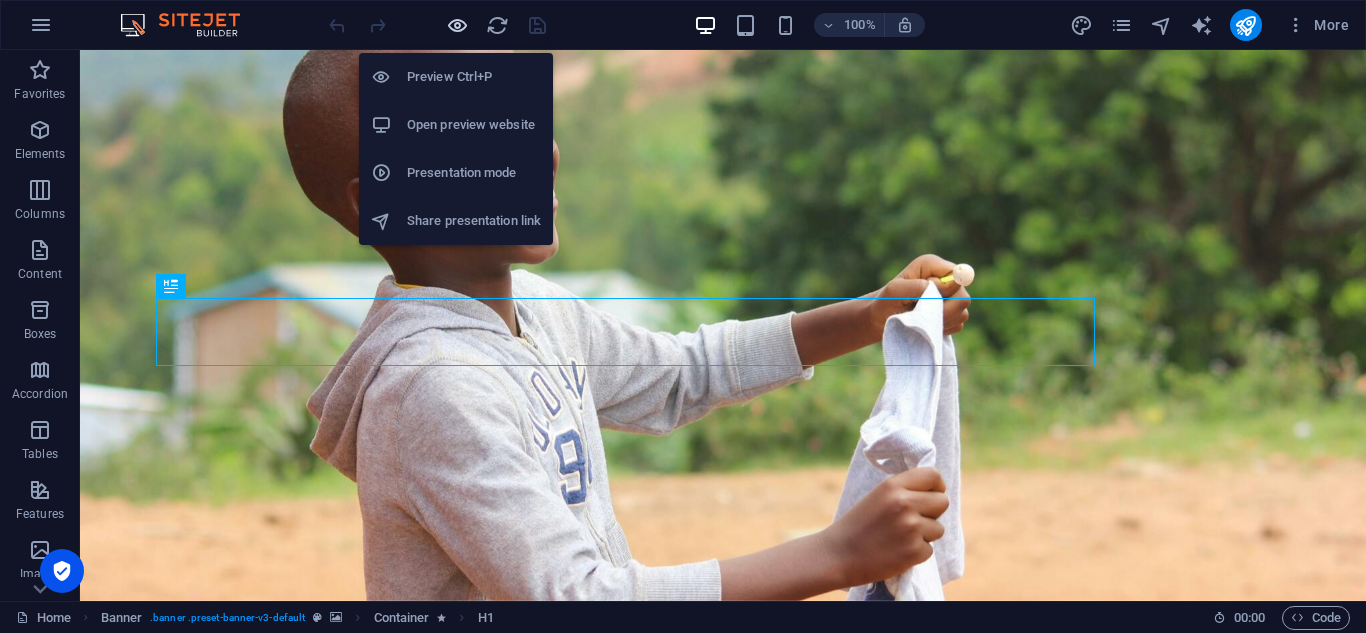 click at bounding box center (457, 25) 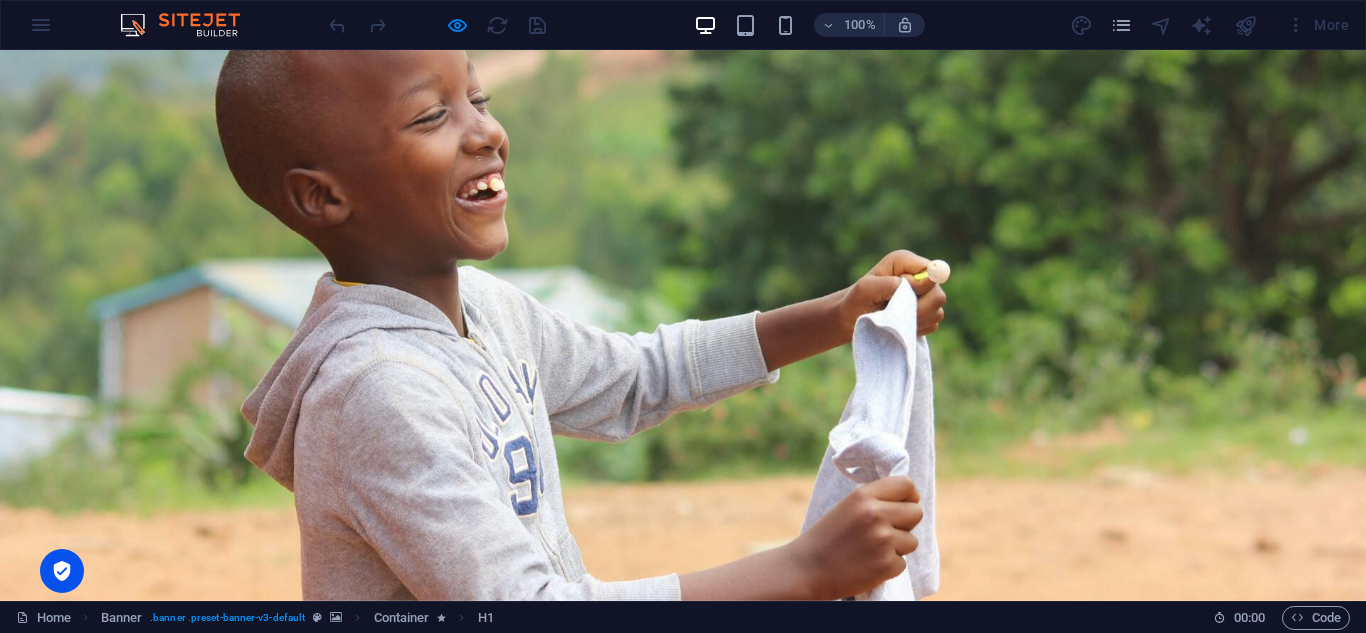 click on "About us" at bounding box center [525, 638] 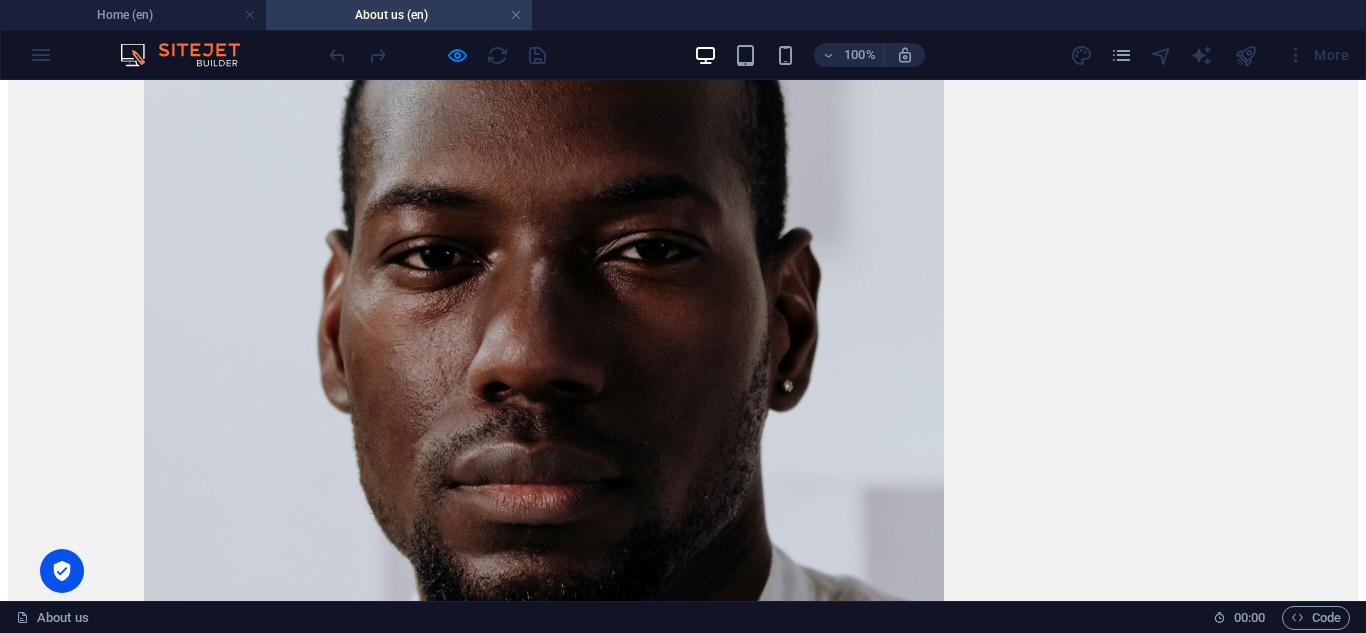 scroll, scrollTop: 3115, scrollLeft: 0, axis: vertical 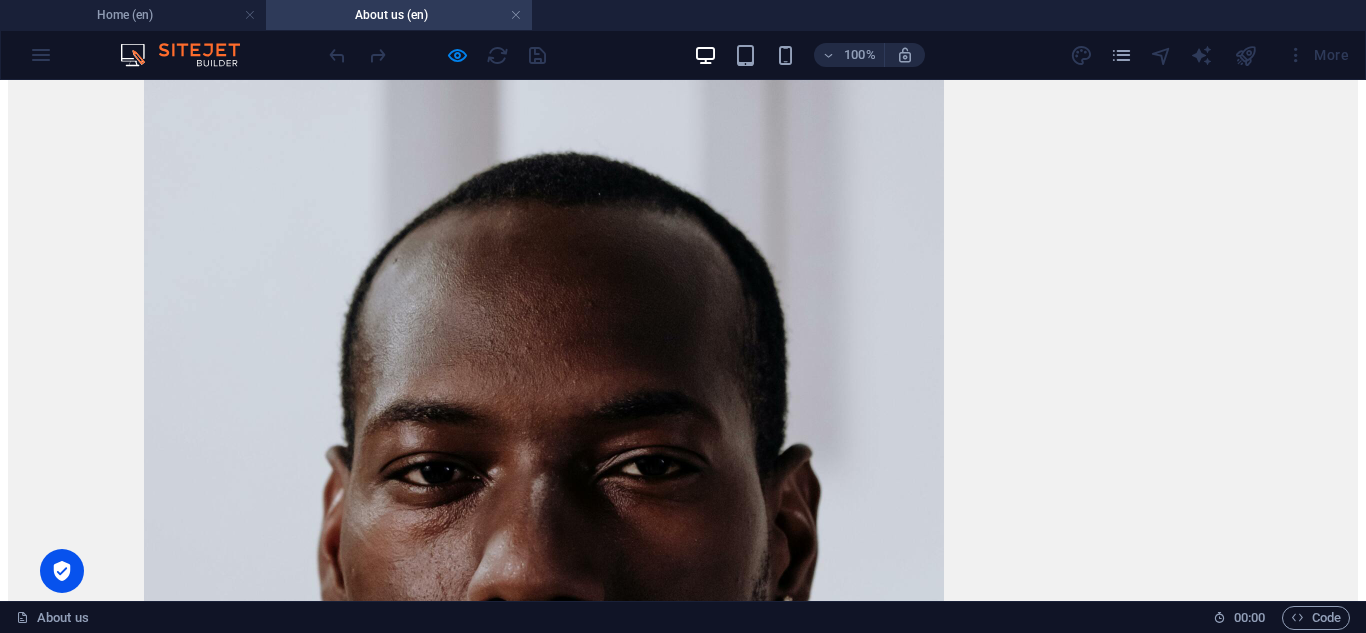 click on "Home About us Beyond Barriers Happy Plates Steps of Hope Donate" at bounding box center [683, -2442] 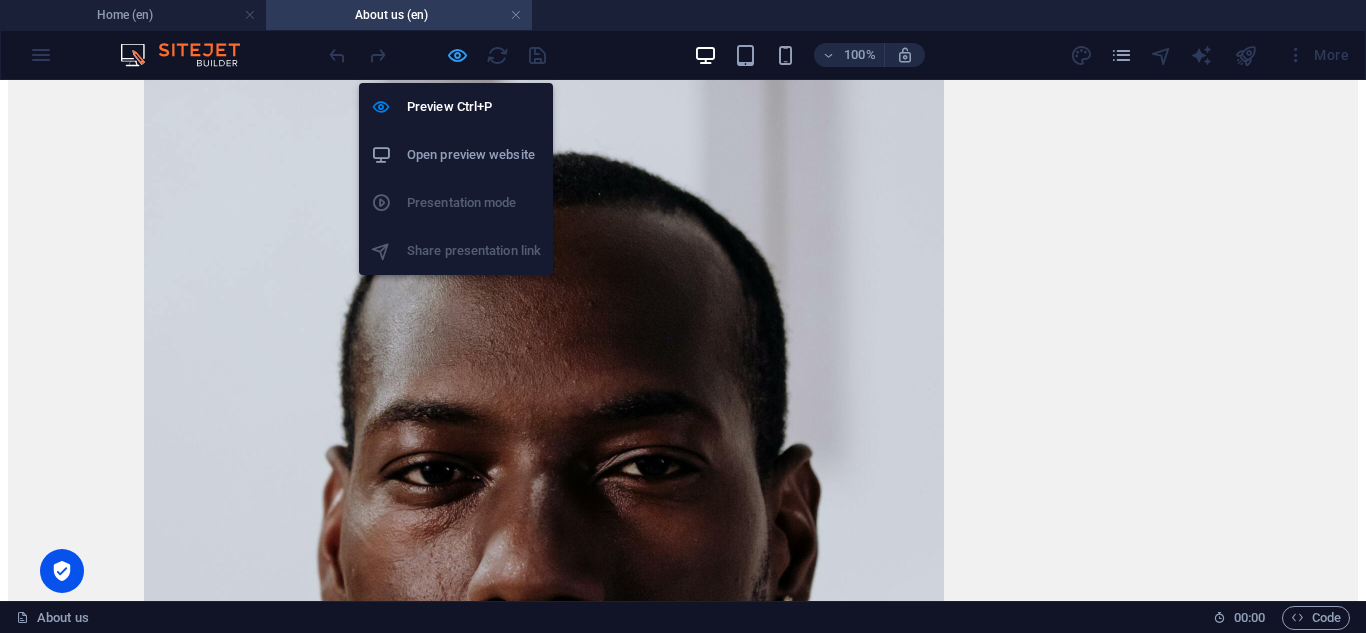 click at bounding box center [457, 55] 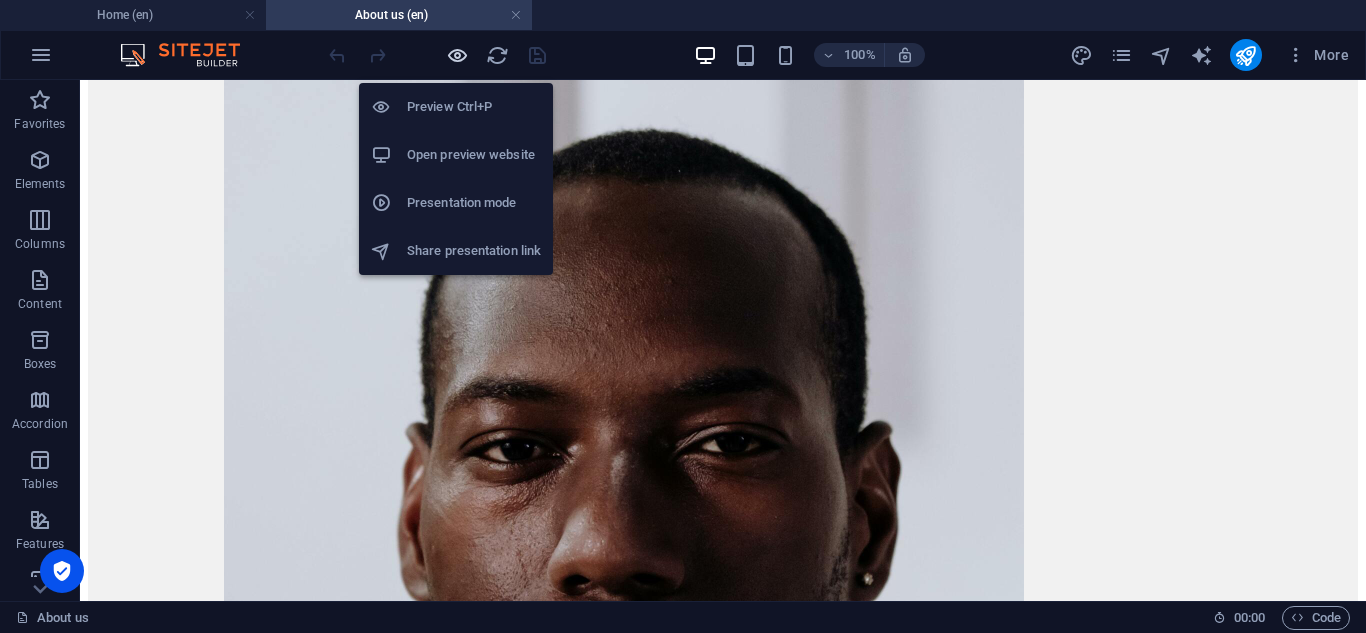 click at bounding box center (457, 55) 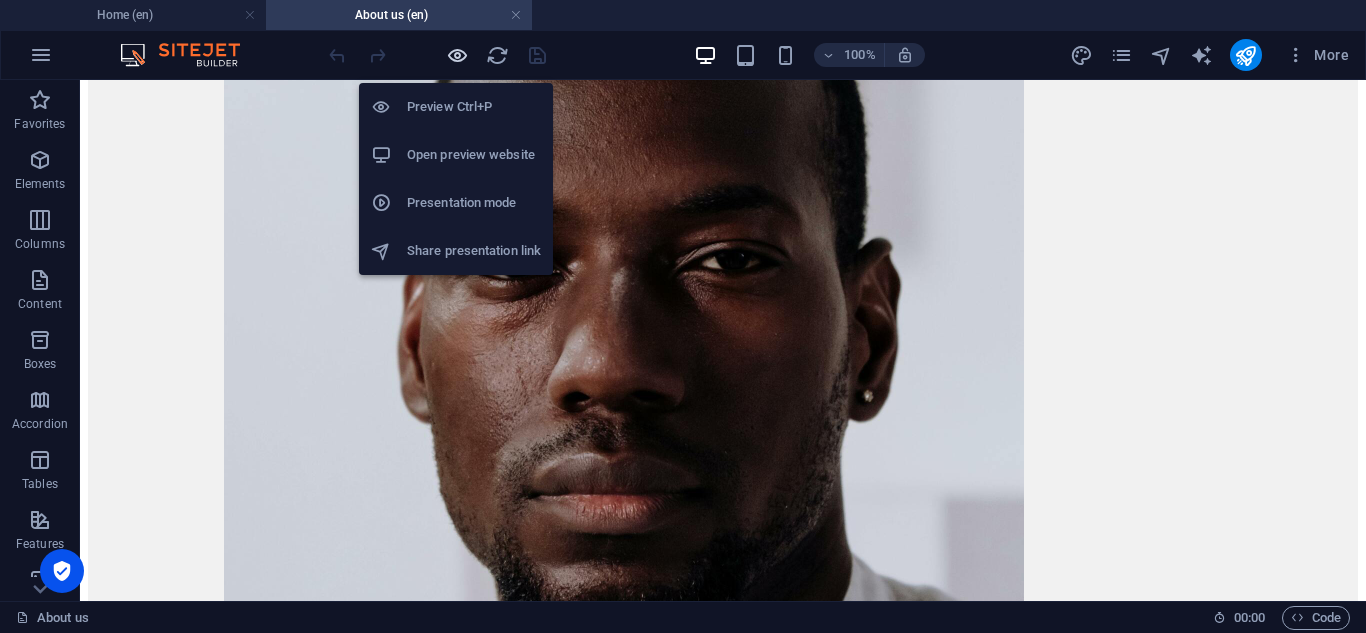 scroll, scrollTop: 2711, scrollLeft: 0, axis: vertical 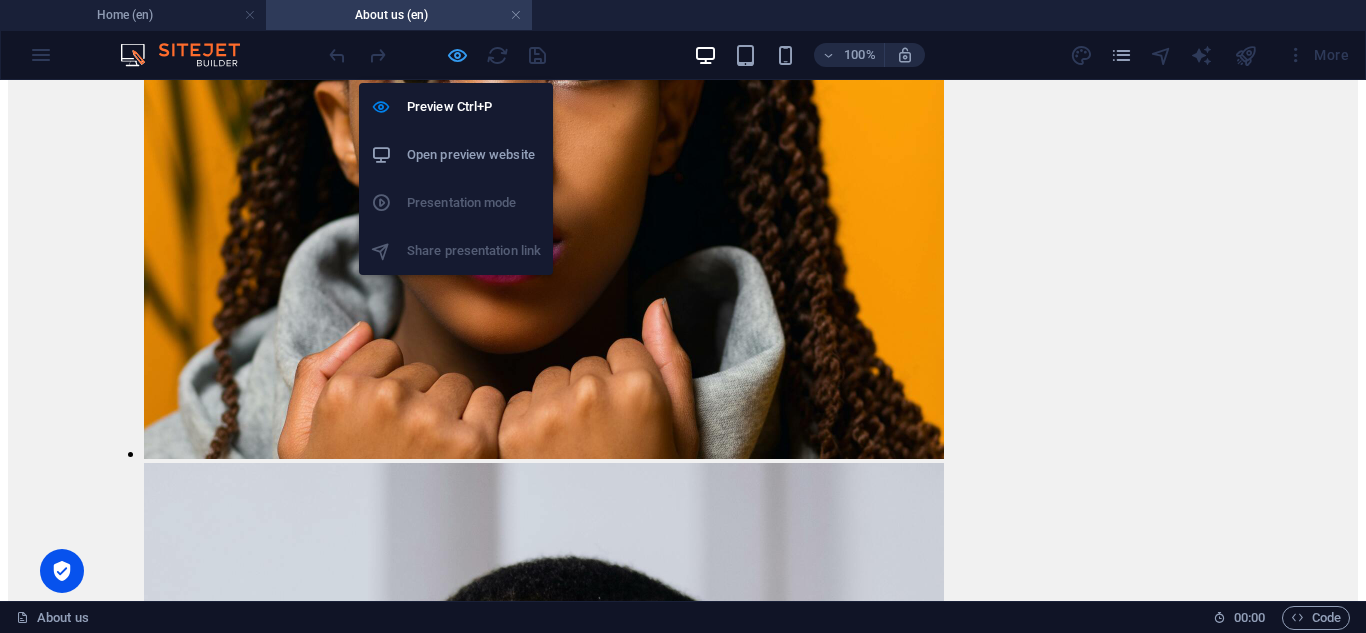 click at bounding box center (457, 55) 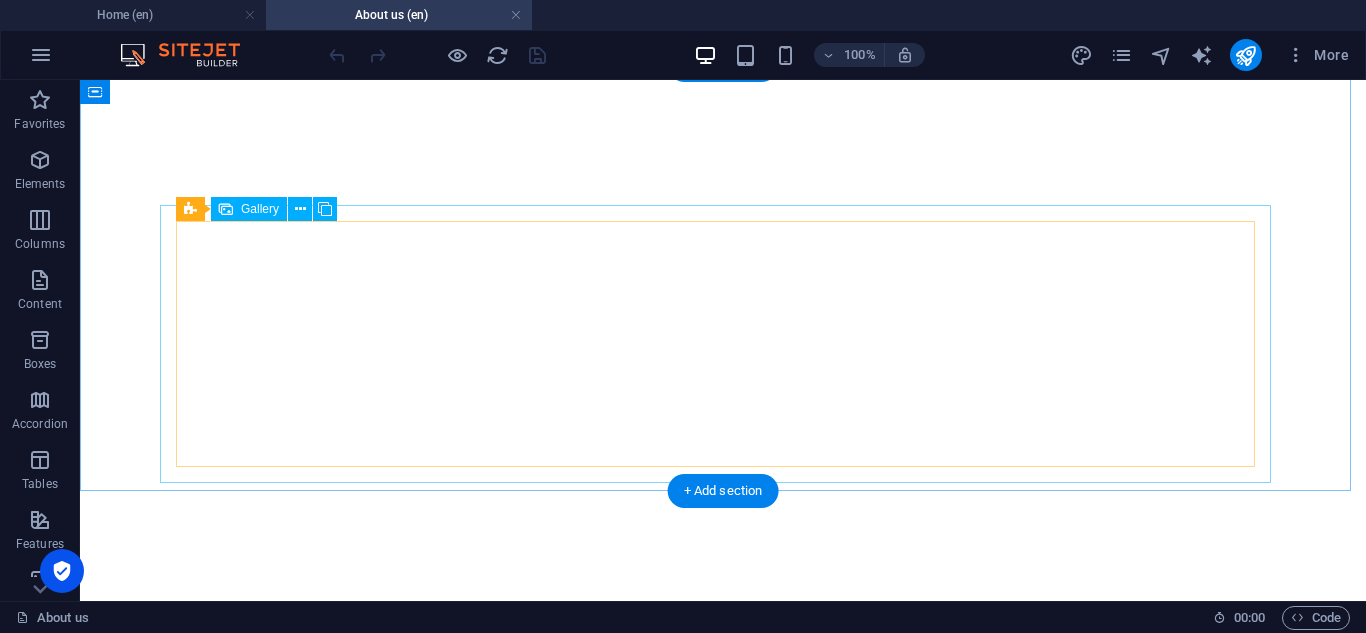 scroll, scrollTop: 1200, scrollLeft: 0, axis: vertical 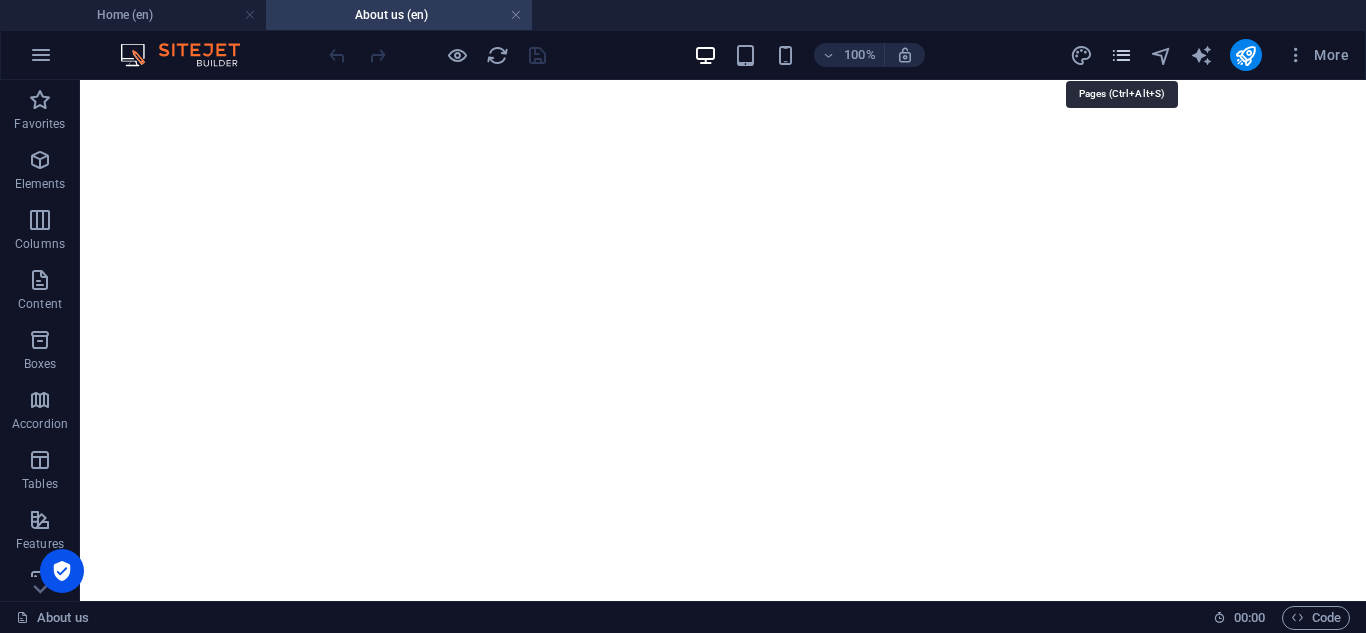 click at bounding box center (1121, 55) 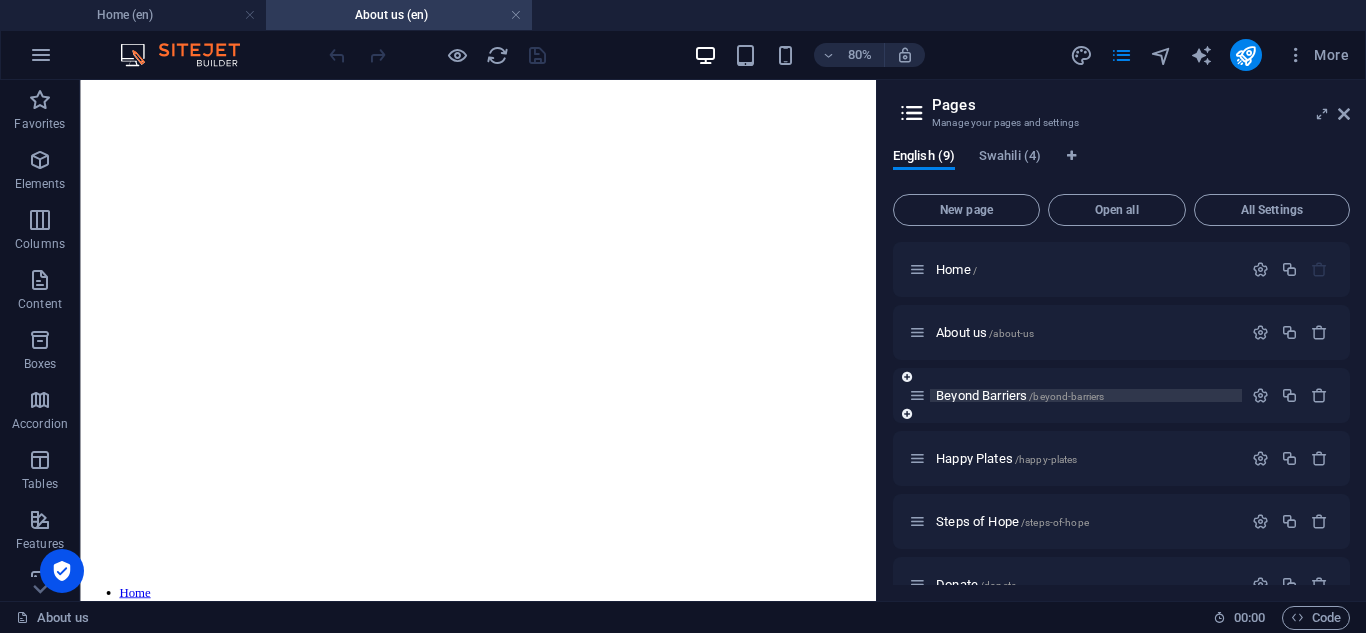 click on "Beyond Barriers /beyond-barriers" at bounding box center [1020, 395] 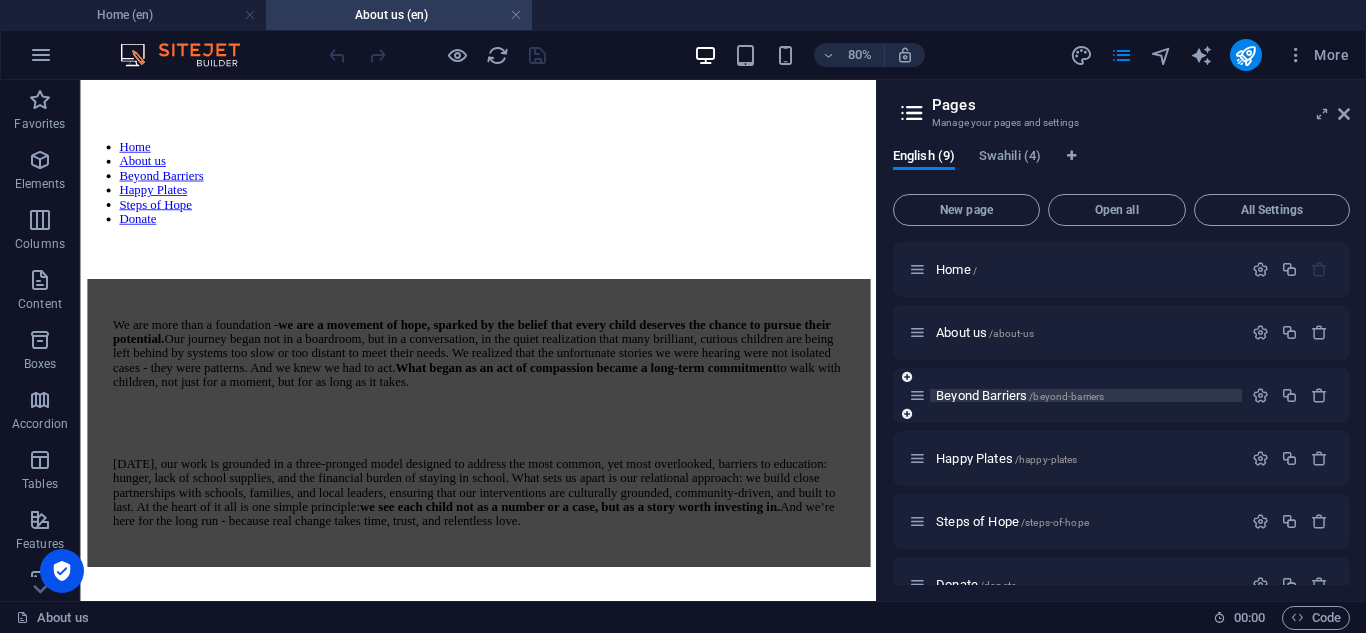 scroll, scrollTop: 0, scrollLeft: 0, axis: both 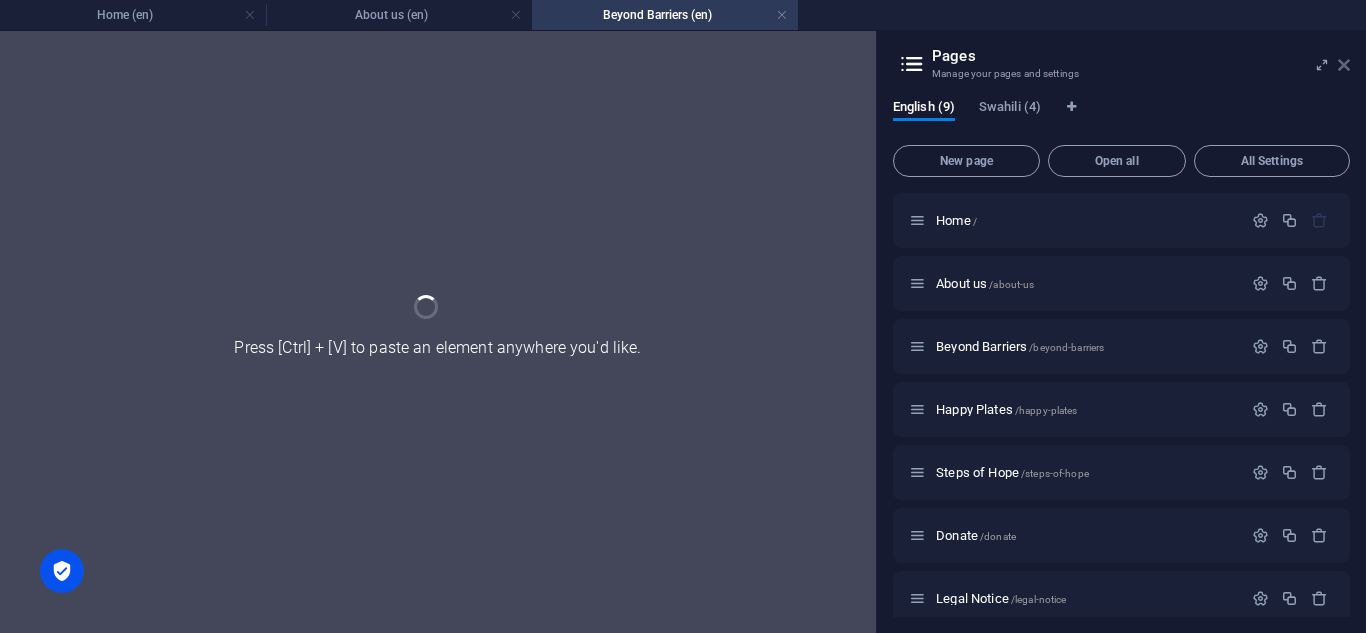 click at bounding box center [1344, 65] 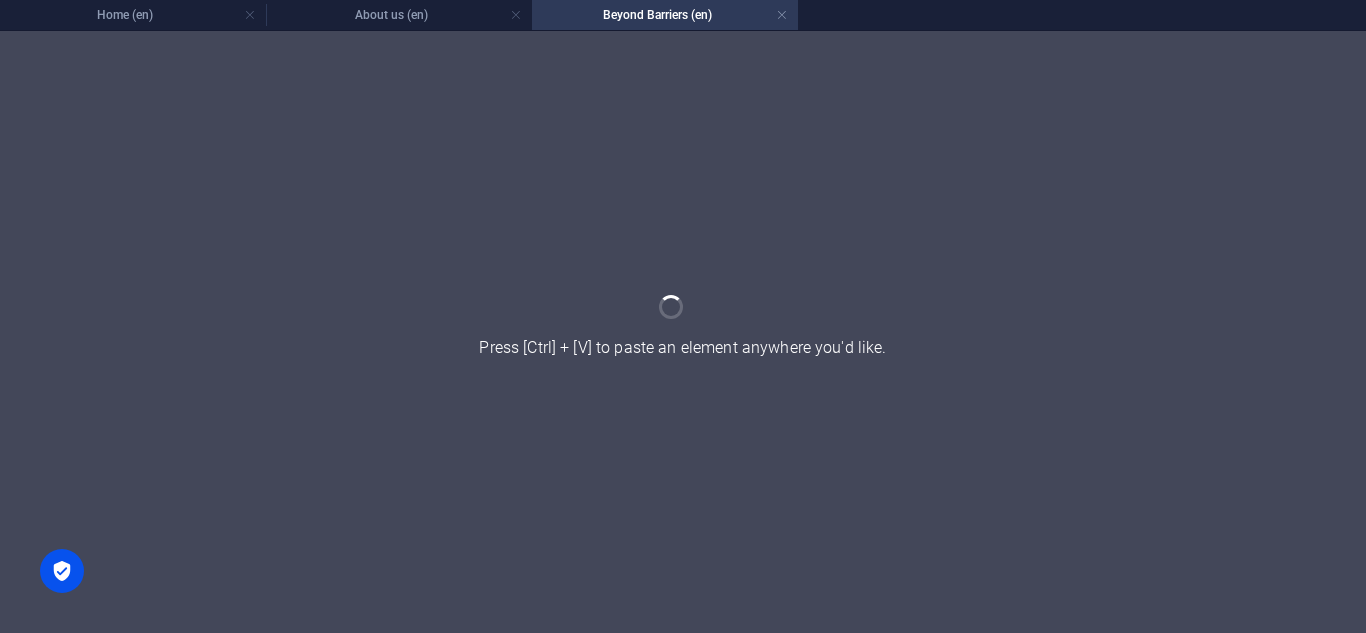 click at bounding box center [683, 332] 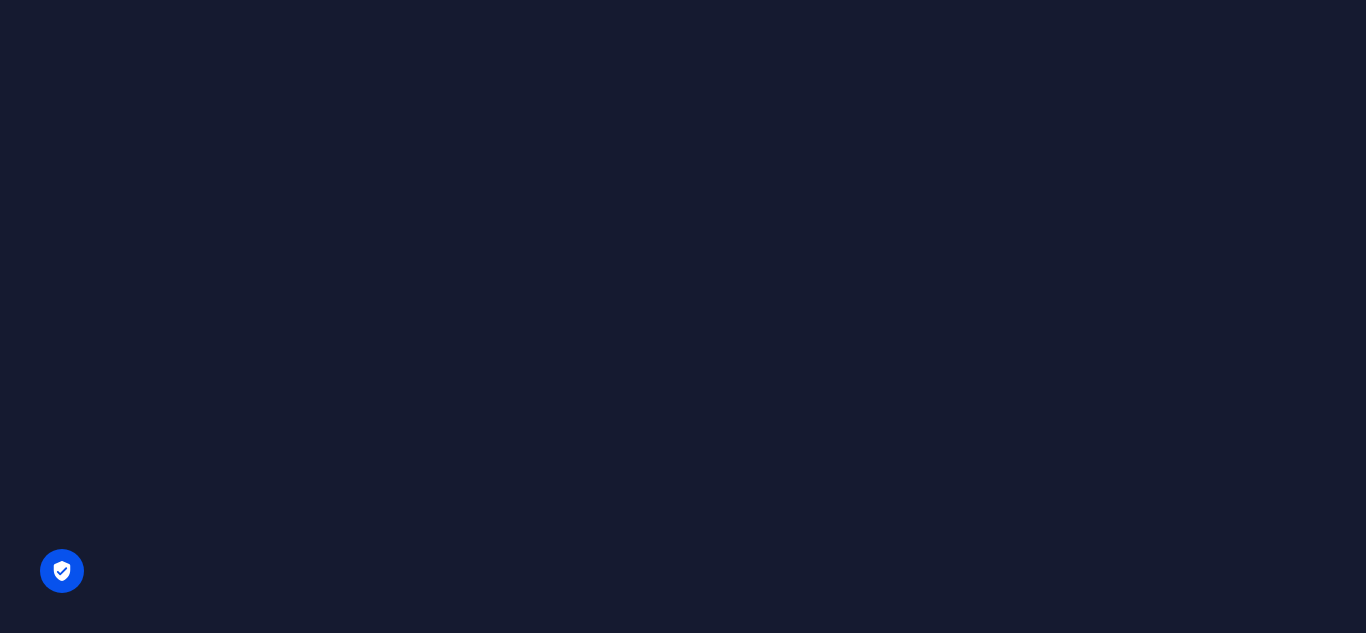 scroll, scrollTop: 0, scrollLeft: 0, axis: both 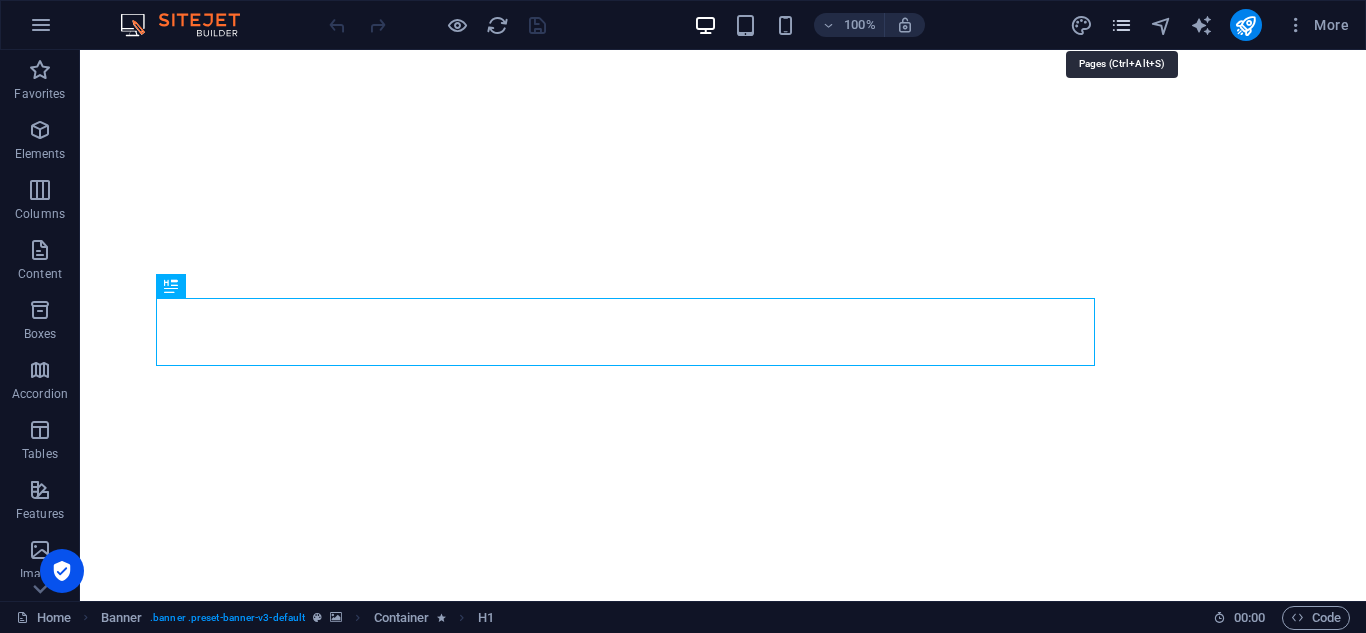 click at bounding box center (1121, 25) 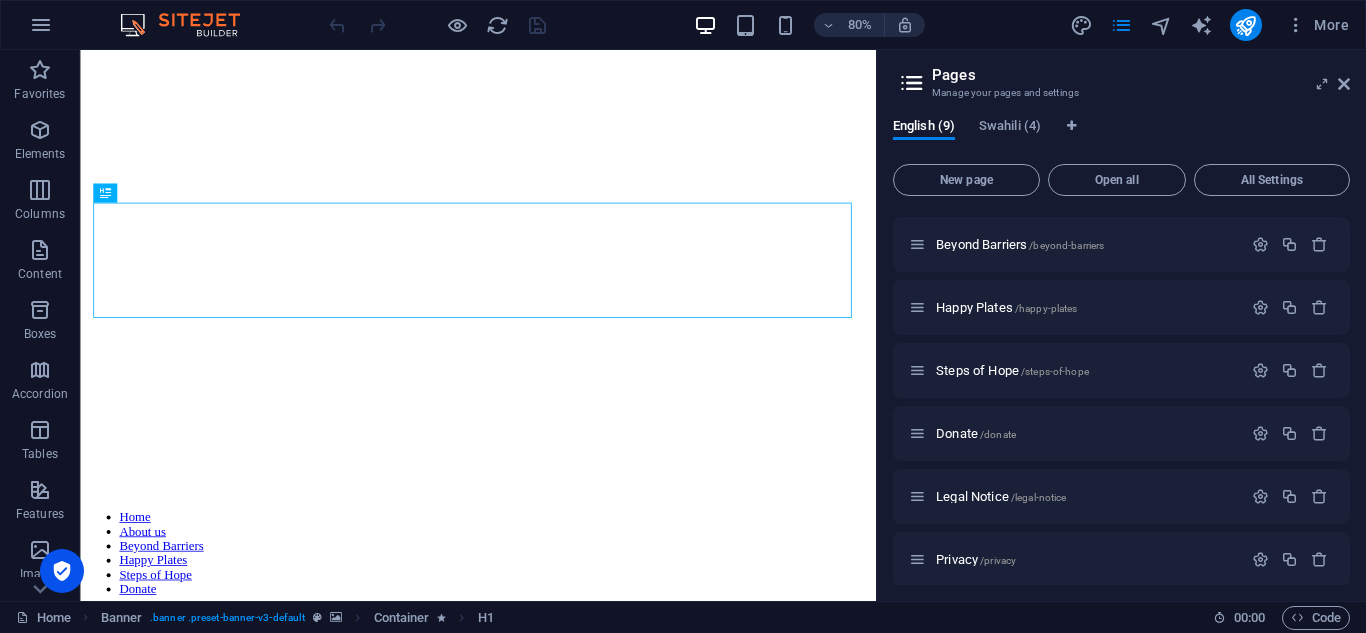 scroll, scrollTop: 194, scrollLeft: 0, axis: vertical 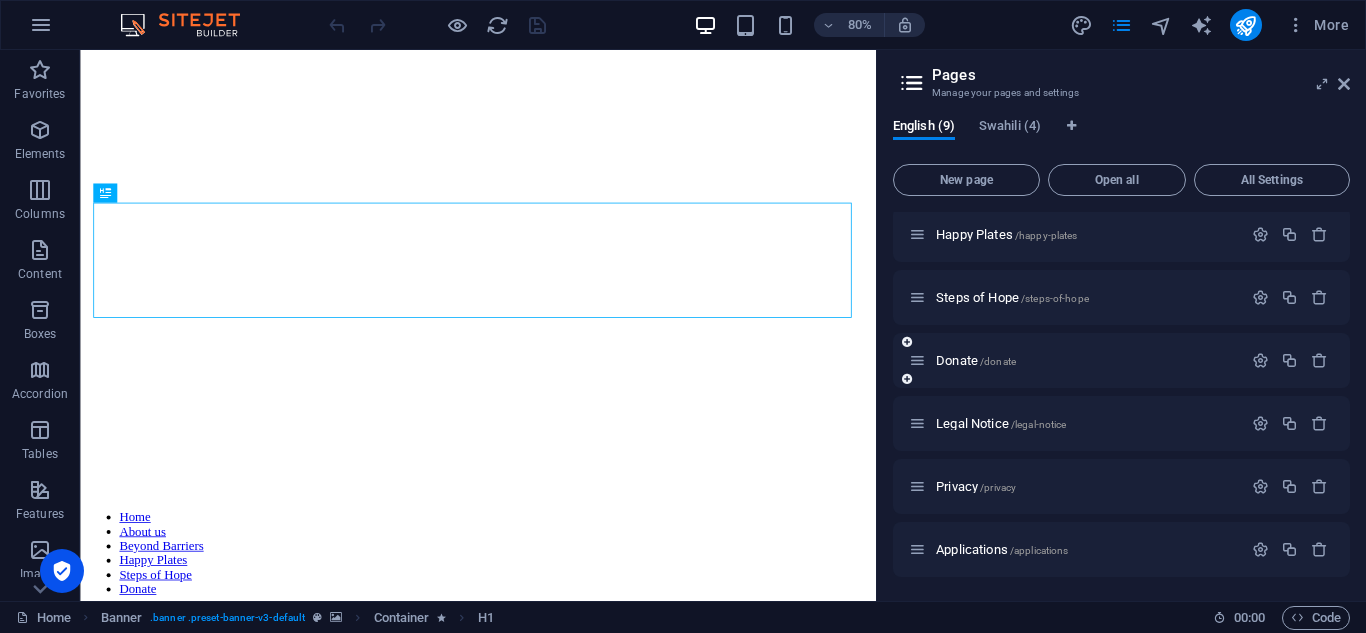 click on "Donate /donate" at bounding box center [1075, 360] 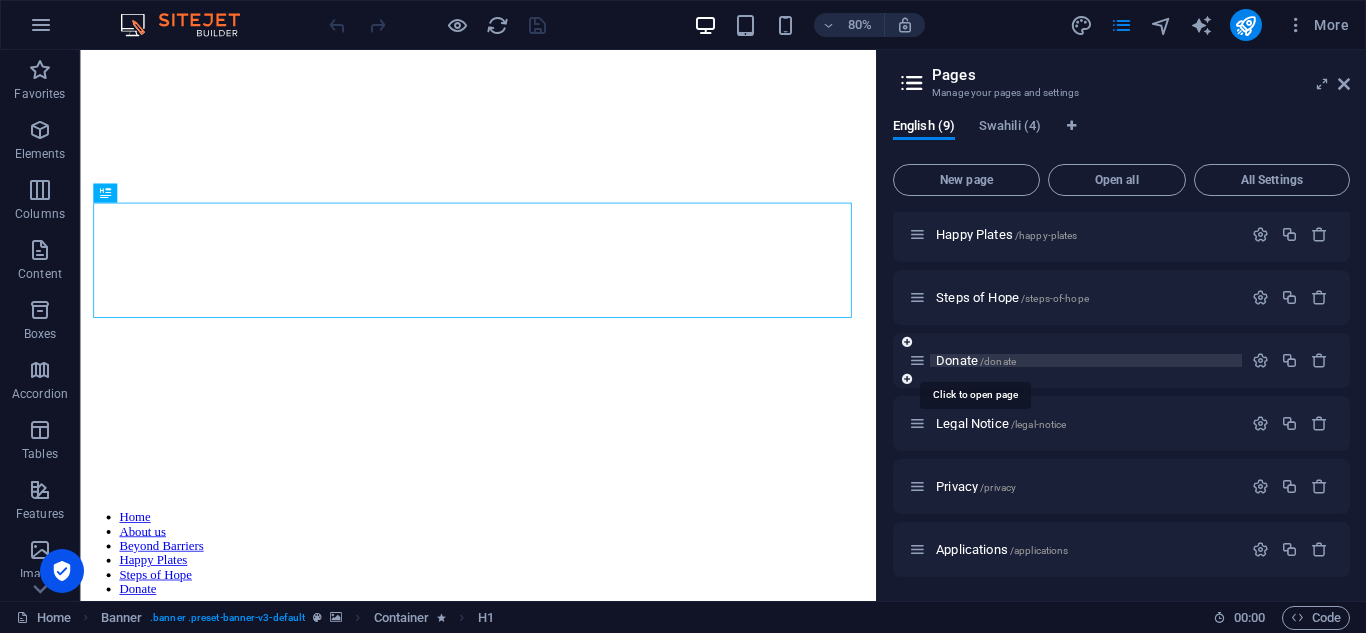 click on "Donate /donate" at bounding box center [976, 360] 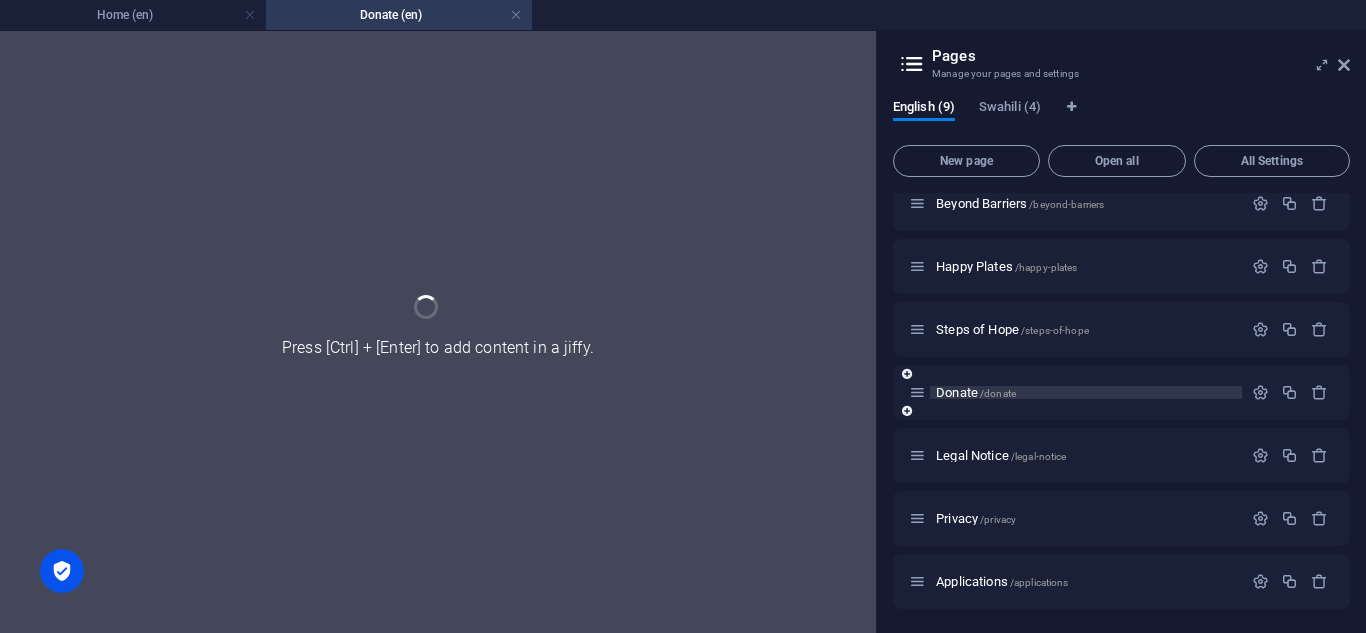 scroll, scrollTop: 143, scrollLeft: 0, axis: vertical 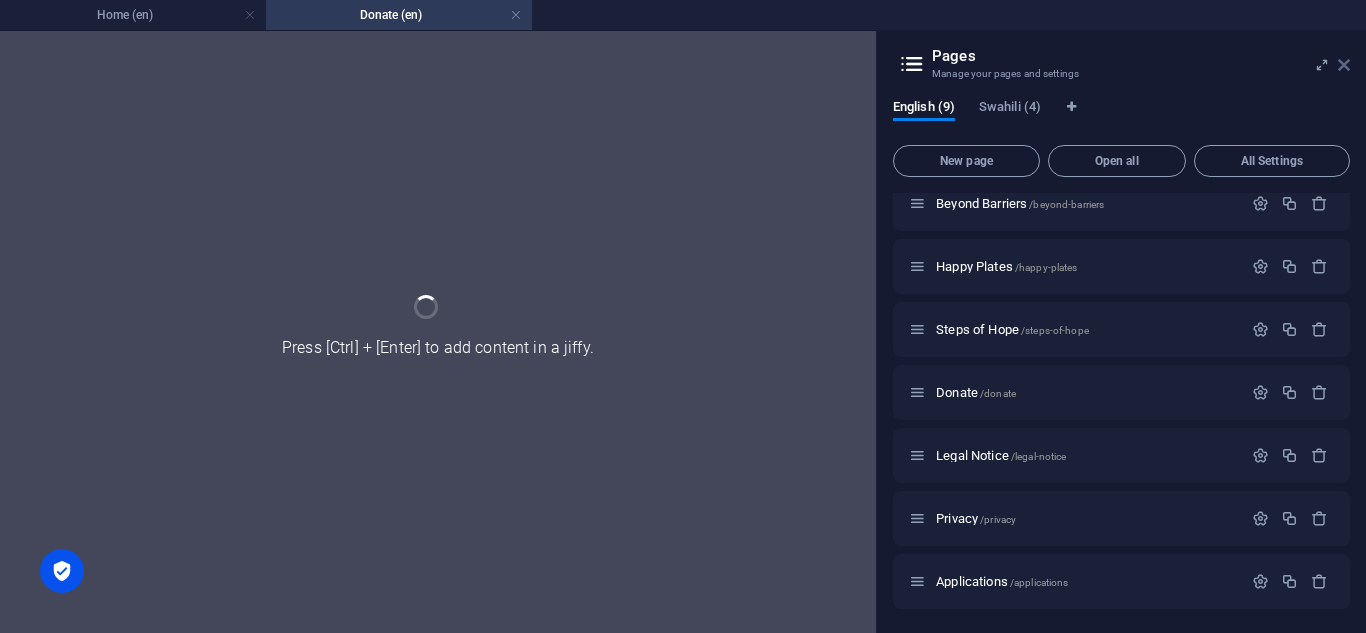 click at bounding box center [1344, 65] 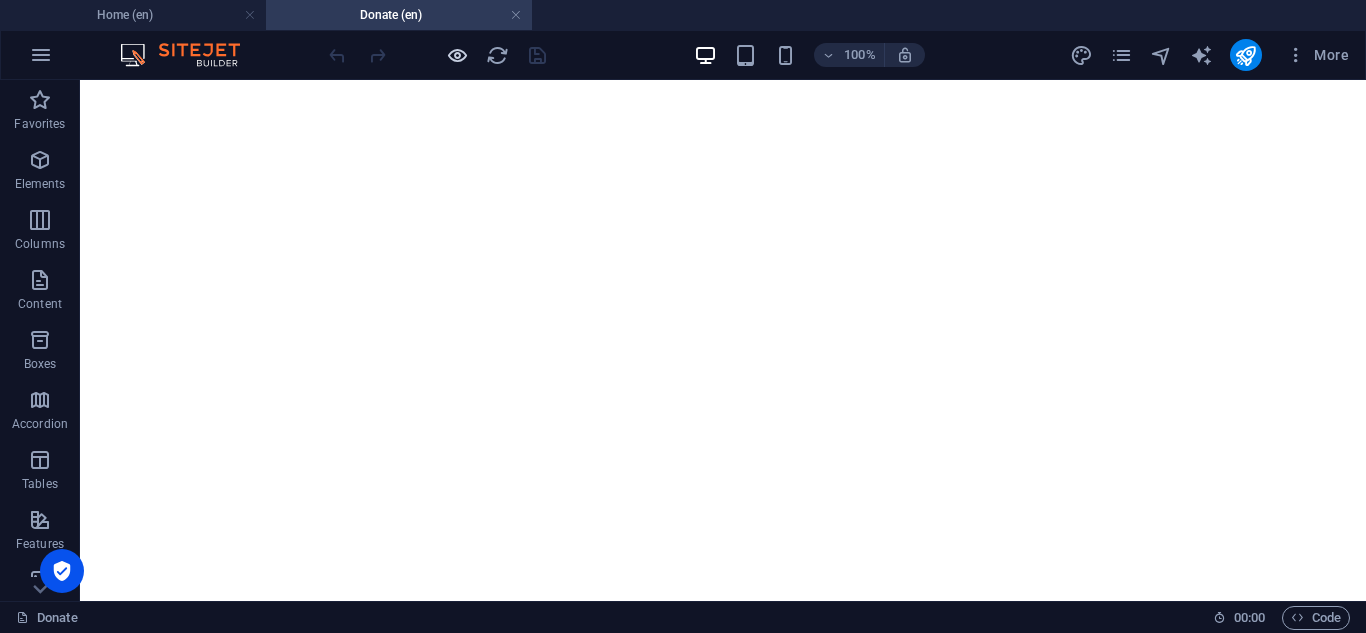click at bounding box center [457, 55] 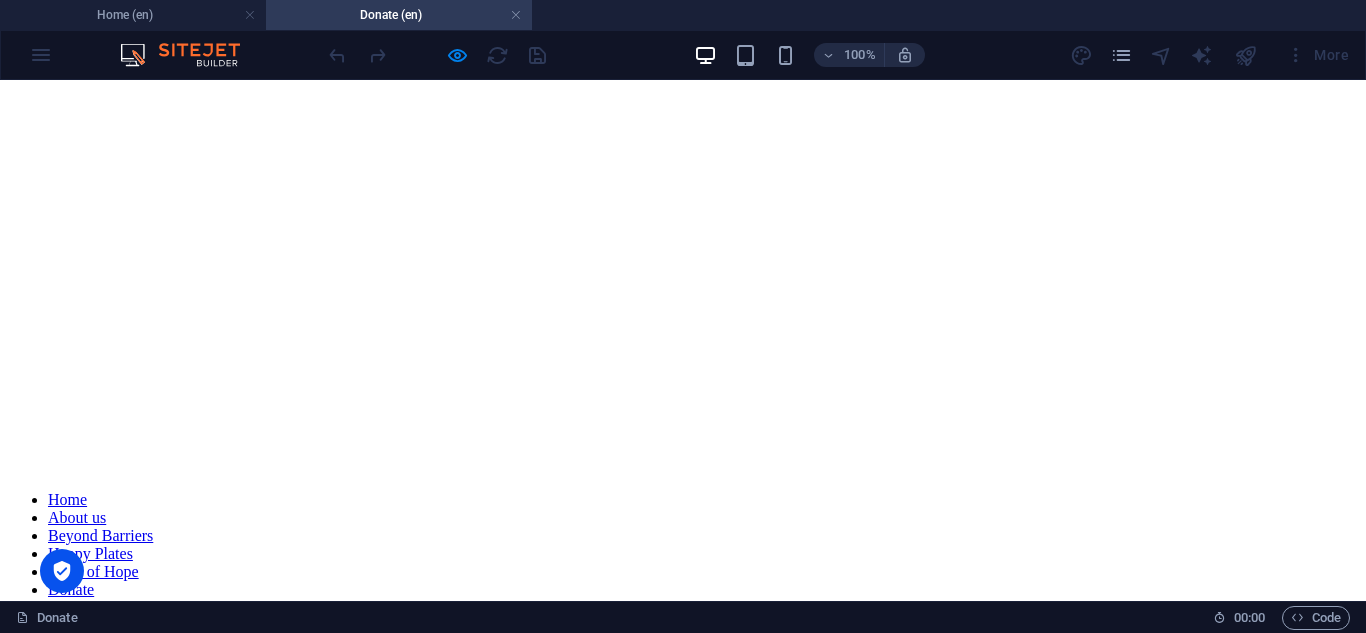 scroll, scrollTop: 1190, scrollLeft: 0, axis: vertical 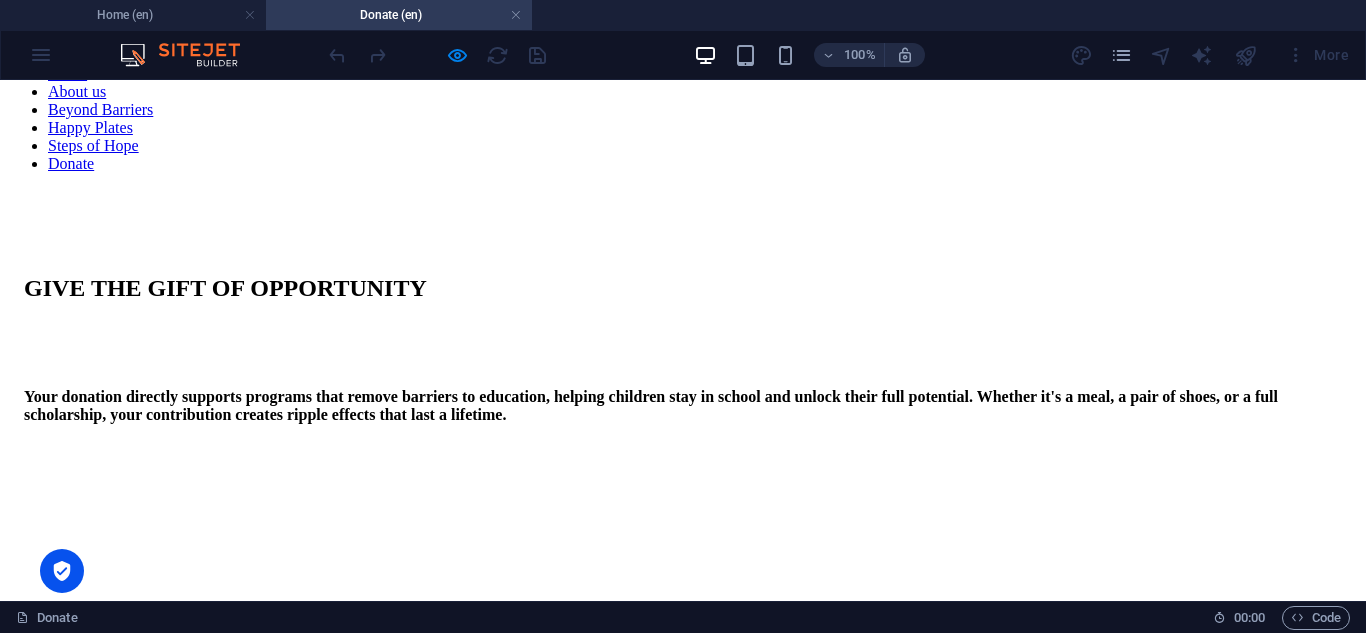 click on "Beyond Barriers" at bounding box center [100, -617] 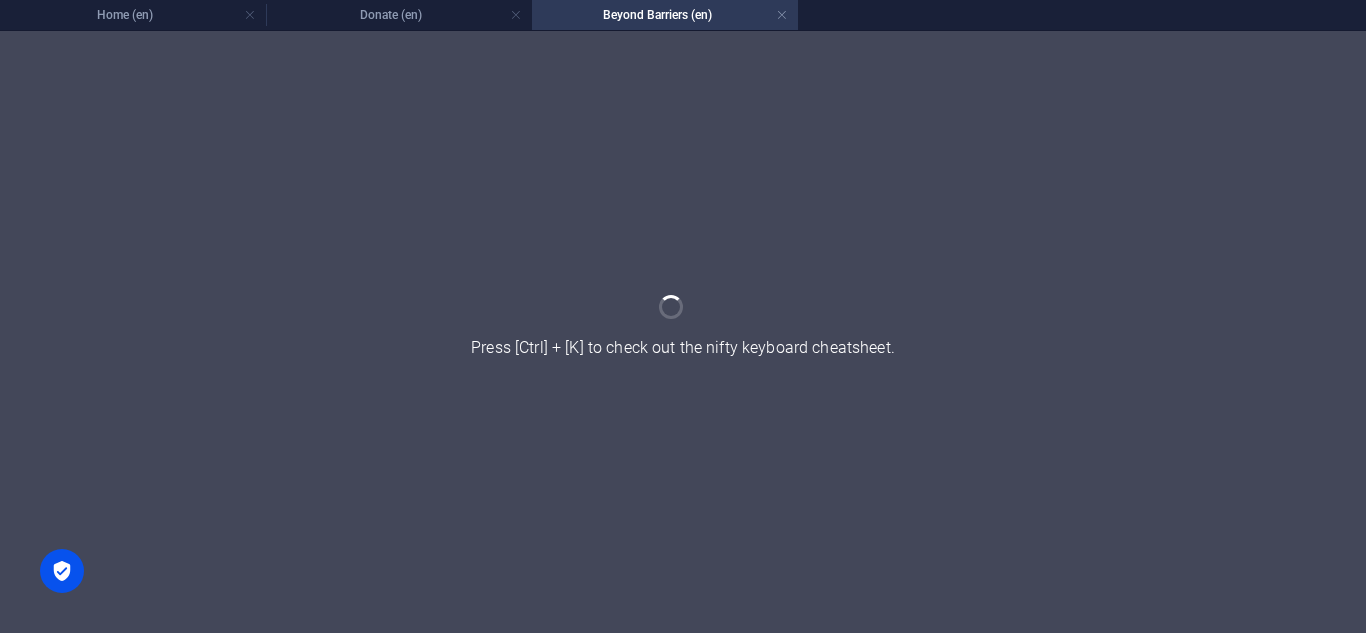 scroll, scrollTop: 0, scrollLeft: 0, axis: both 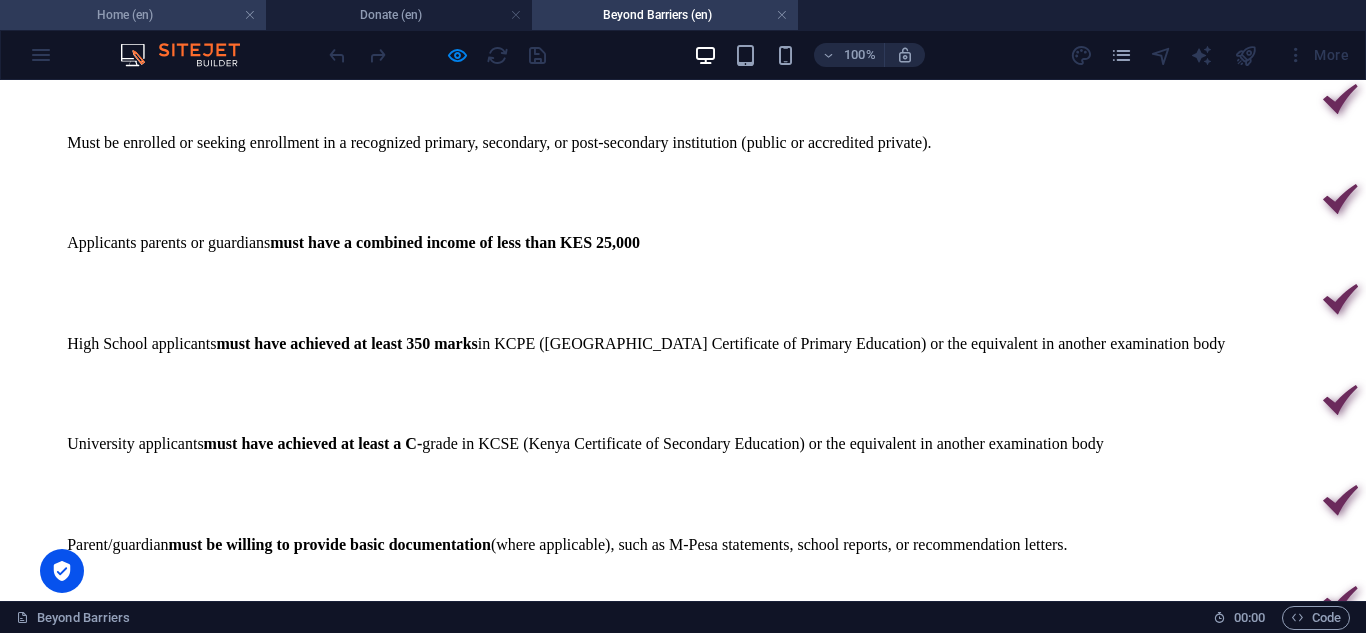 click on "Home (en)" at bounding box center [133, 15] 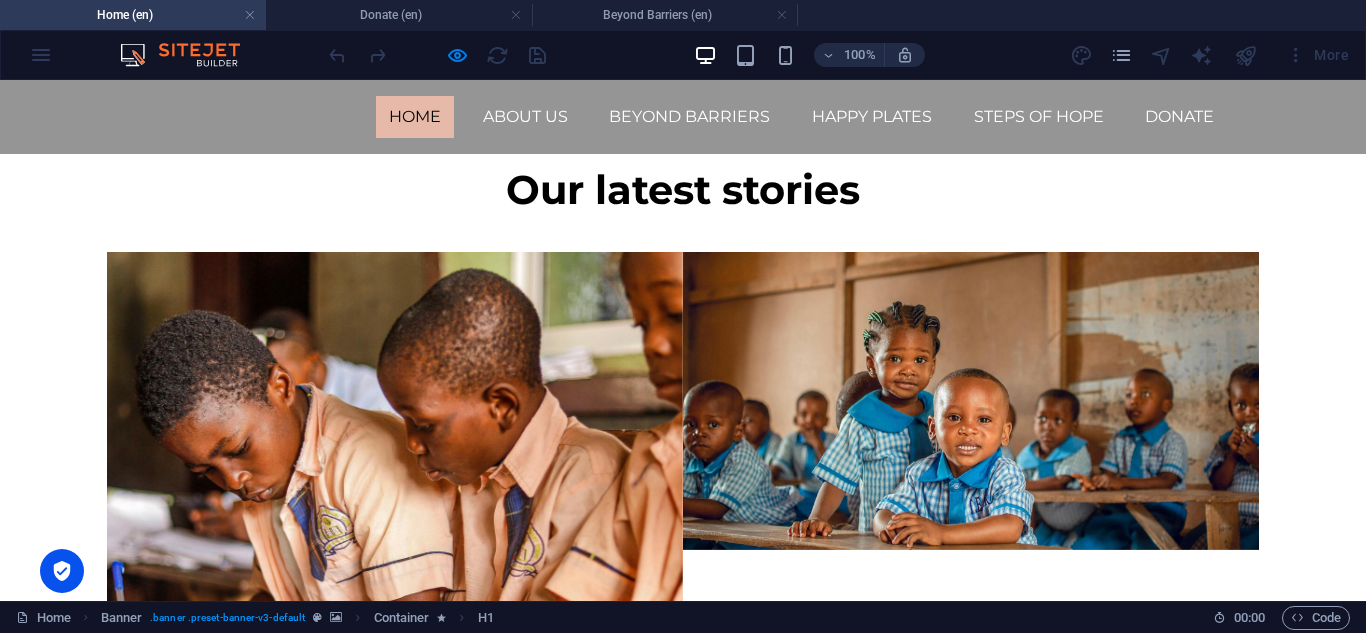 scroll, scrollTop: 4086, scrollLeft: 0, axis: vertical 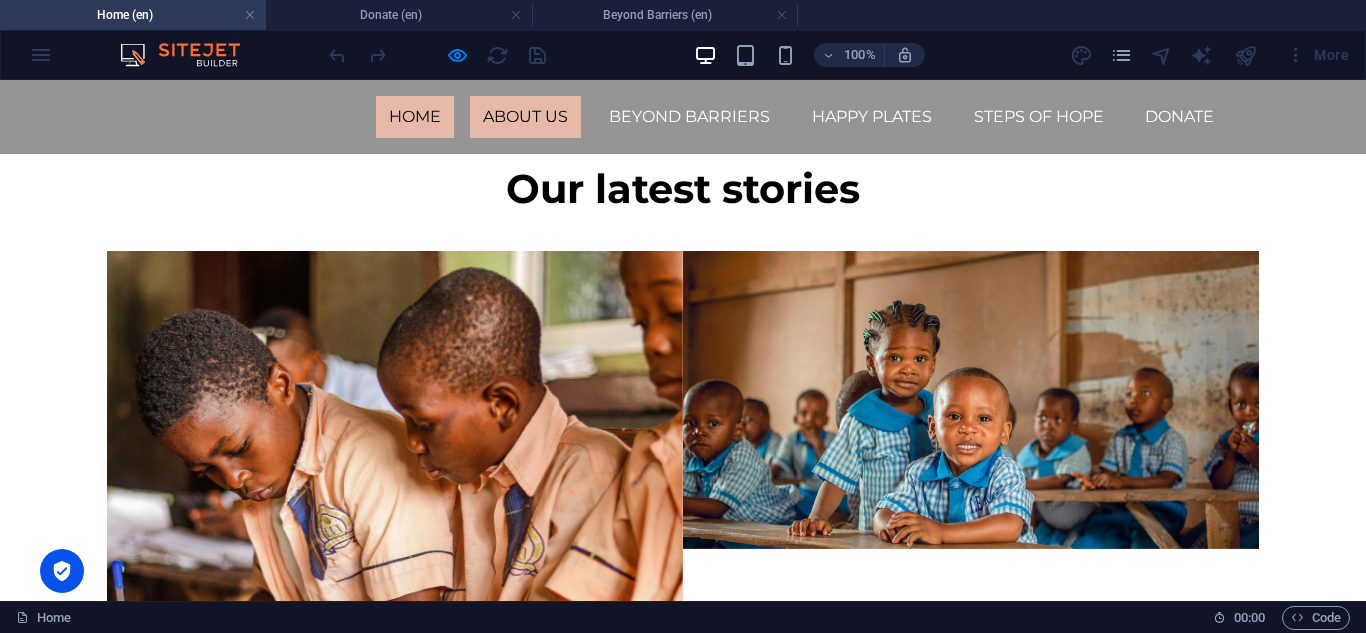 click on "About us" at bounding box center [525, 117] 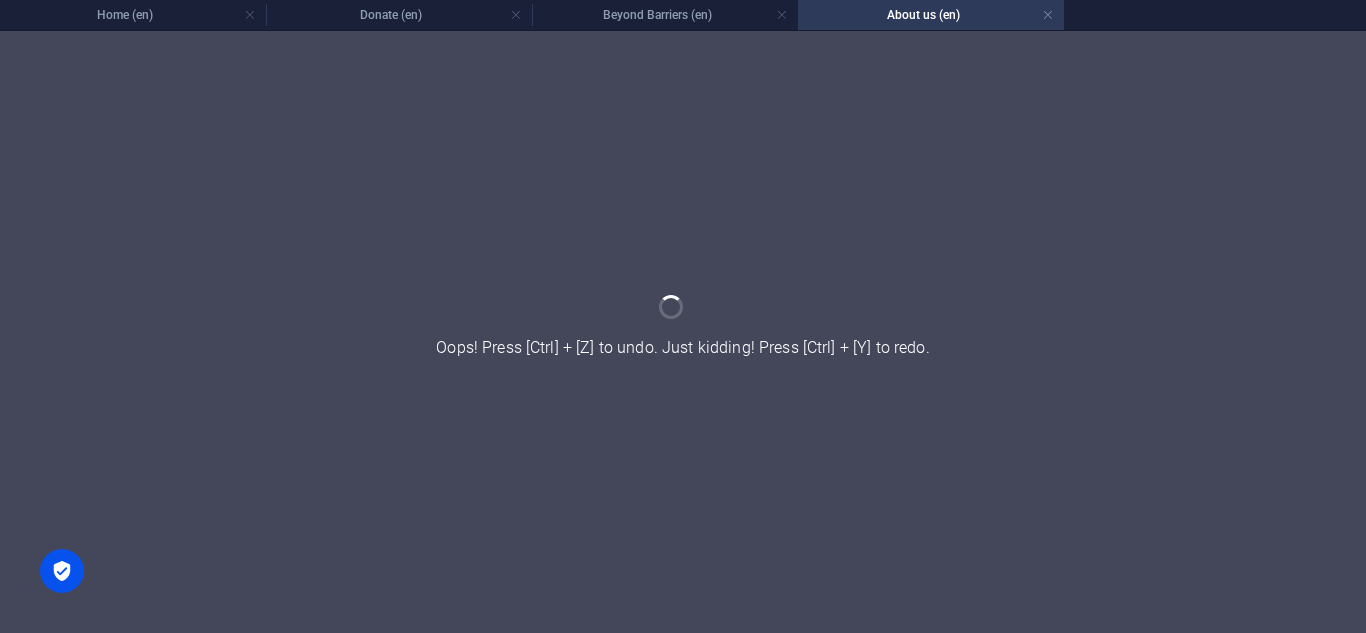 scroll, scrollTop: 0, scrollLeft: 0, axis: both 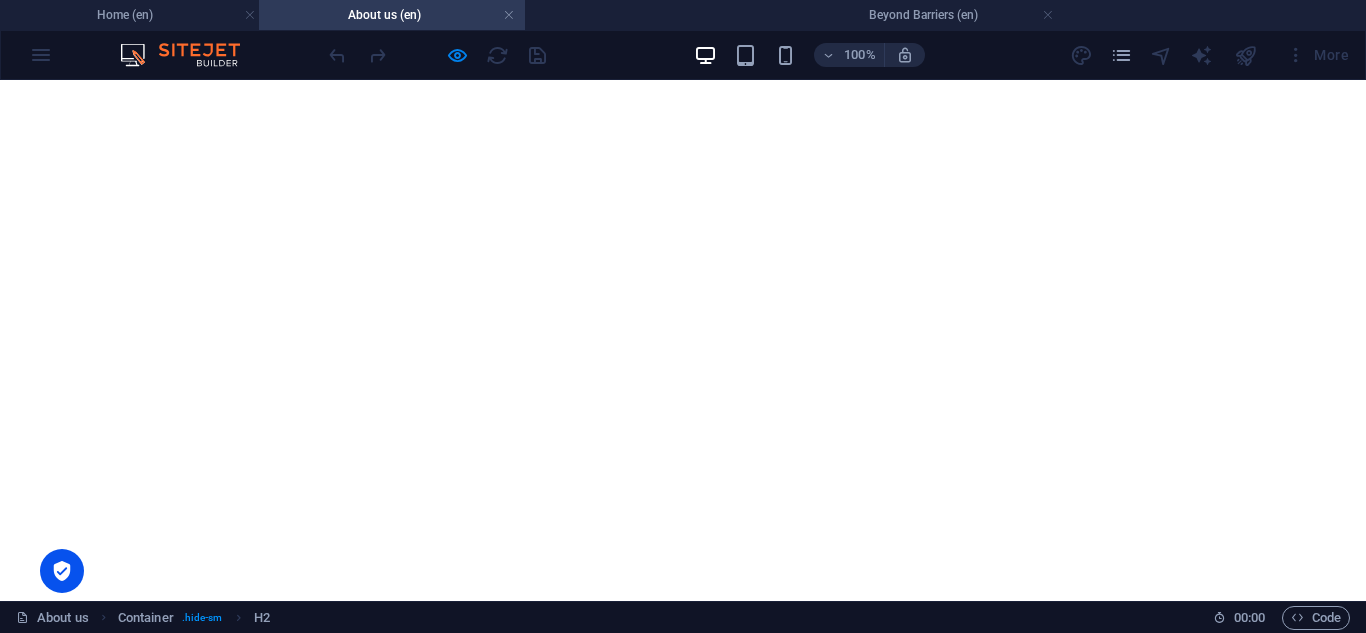 drag, startPoint x: 951, startPoint y: 14, endPoint x: 386, endPoint y: 13, distance: 565.00085 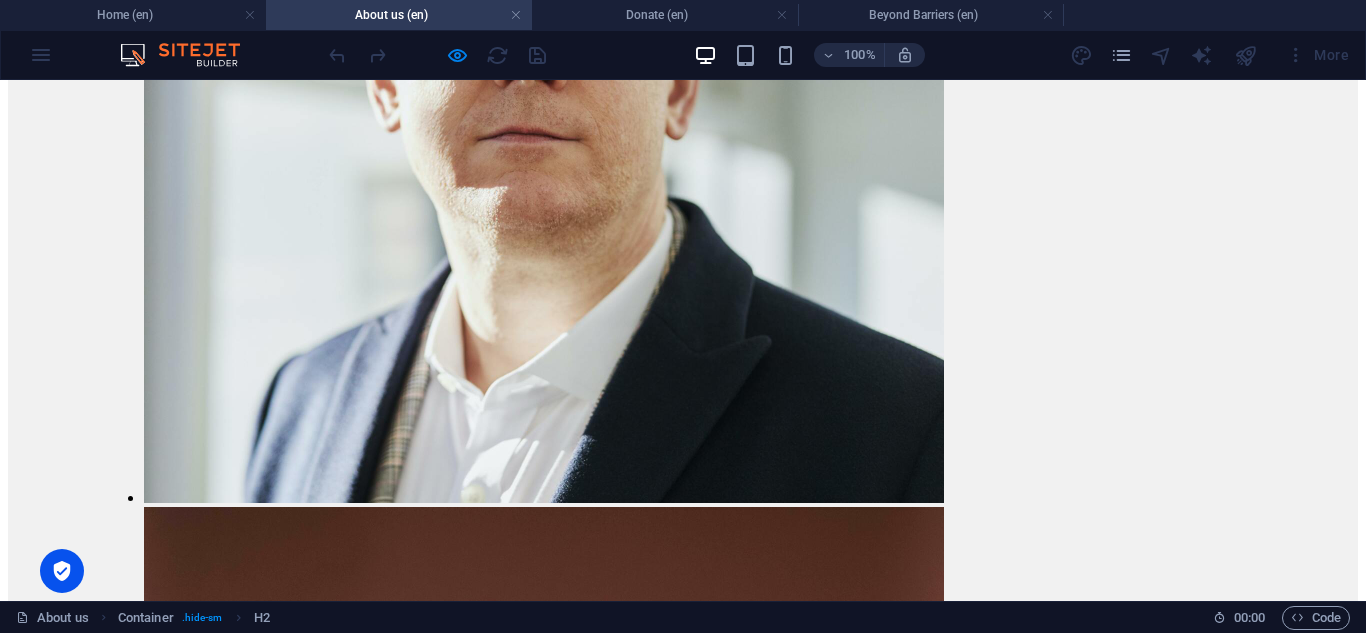 scroll, scrollTop: 4615, scrollLeft: 0, axis: vertical 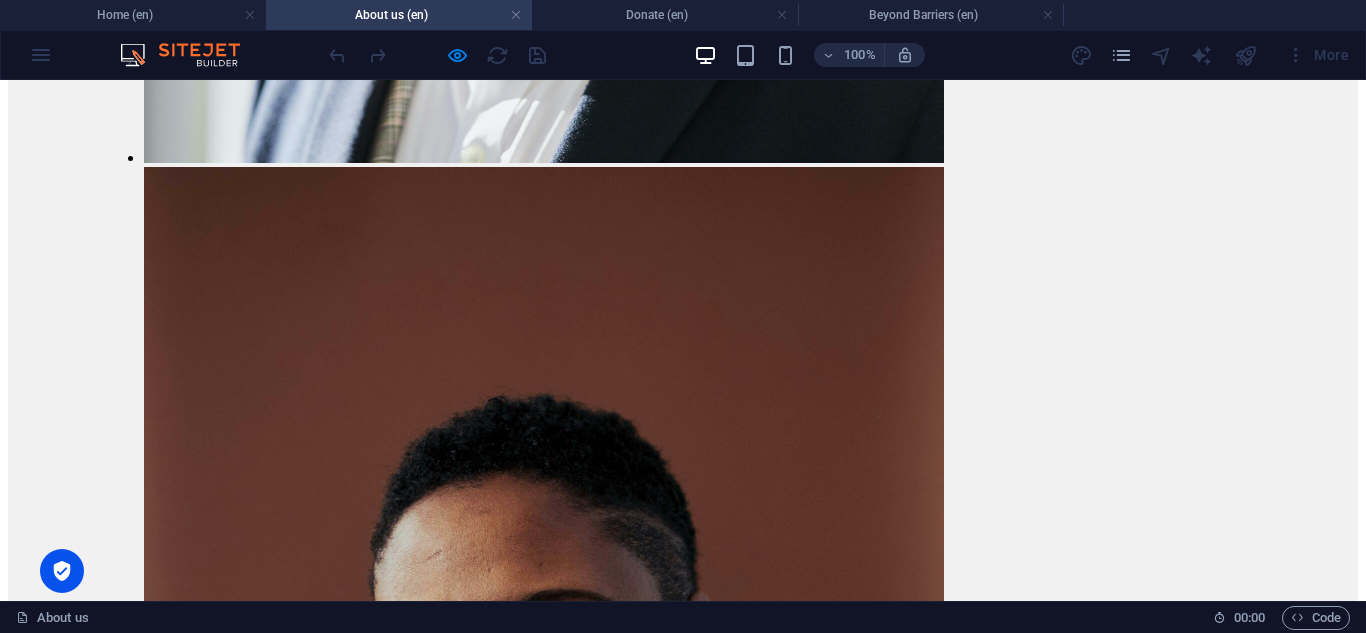 click on "Home About us Beyond Barriers Happy Plates Steps of Hope Donate" at bounding box center (683, -3942) 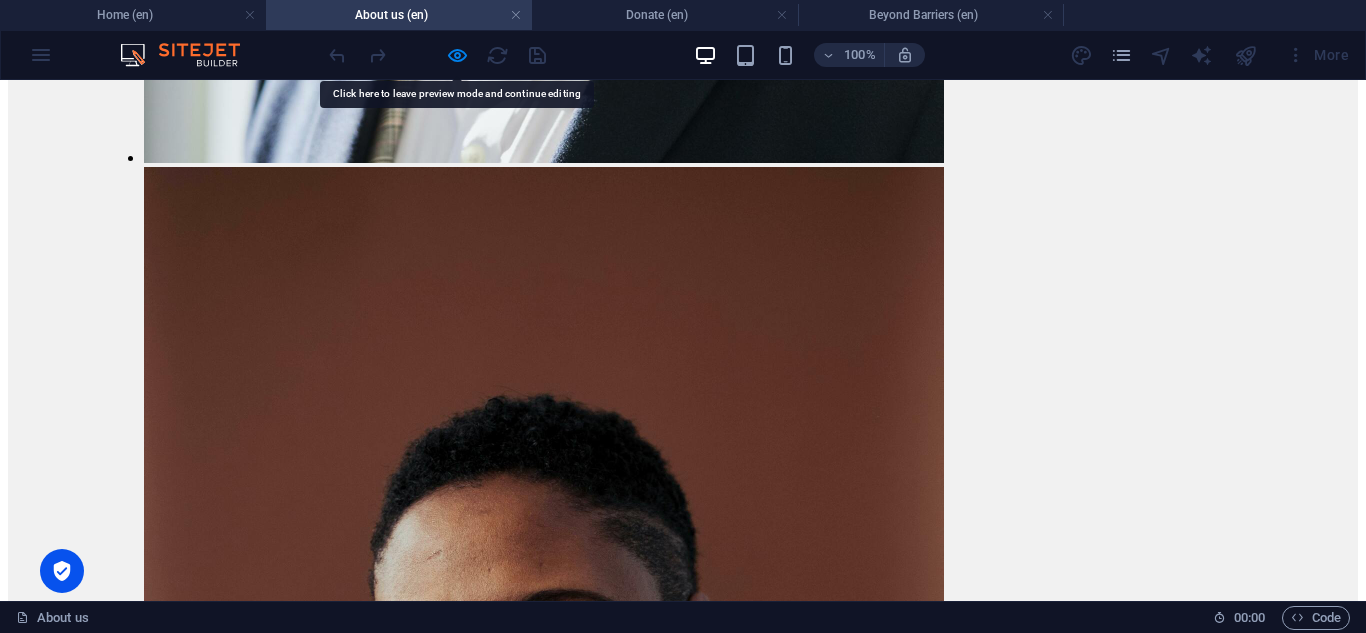 click on "Home About us Beyond Barriers Happy Plates Steps of Hope Donate" at bounding box center (683, -3942) 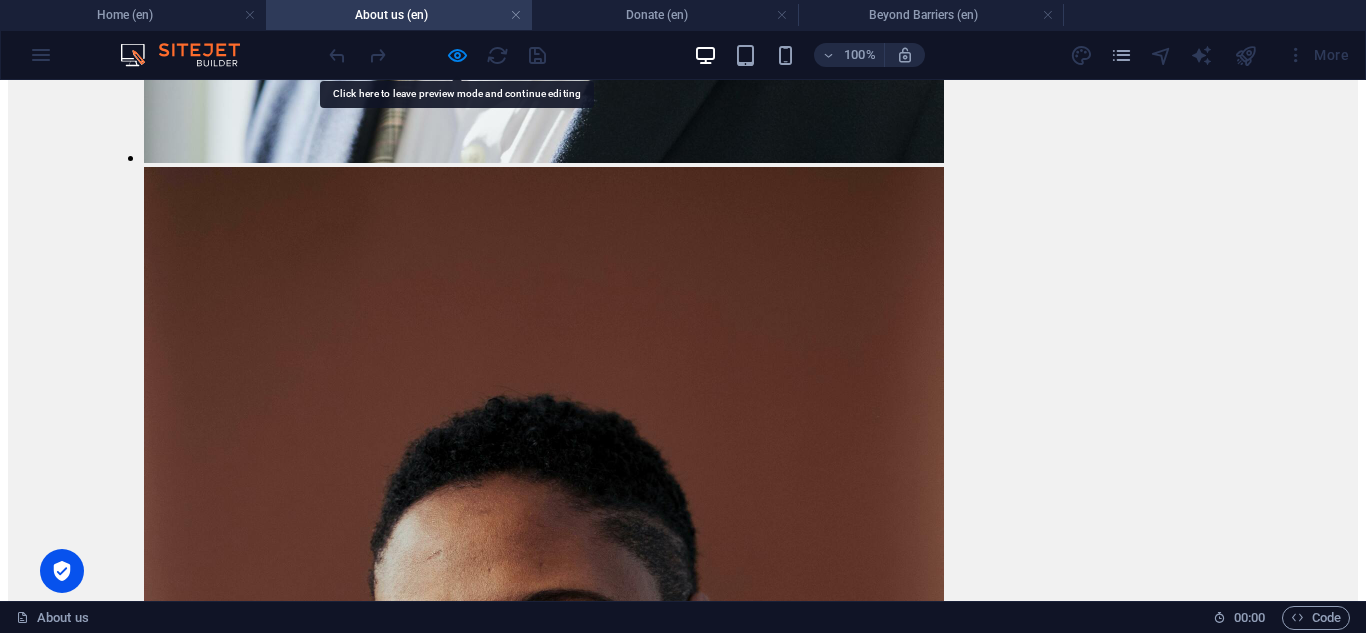 click on "Home About us Beyond Barriers Happy Plates Steps of Hope Donate" at bounding box center [683, -3942] 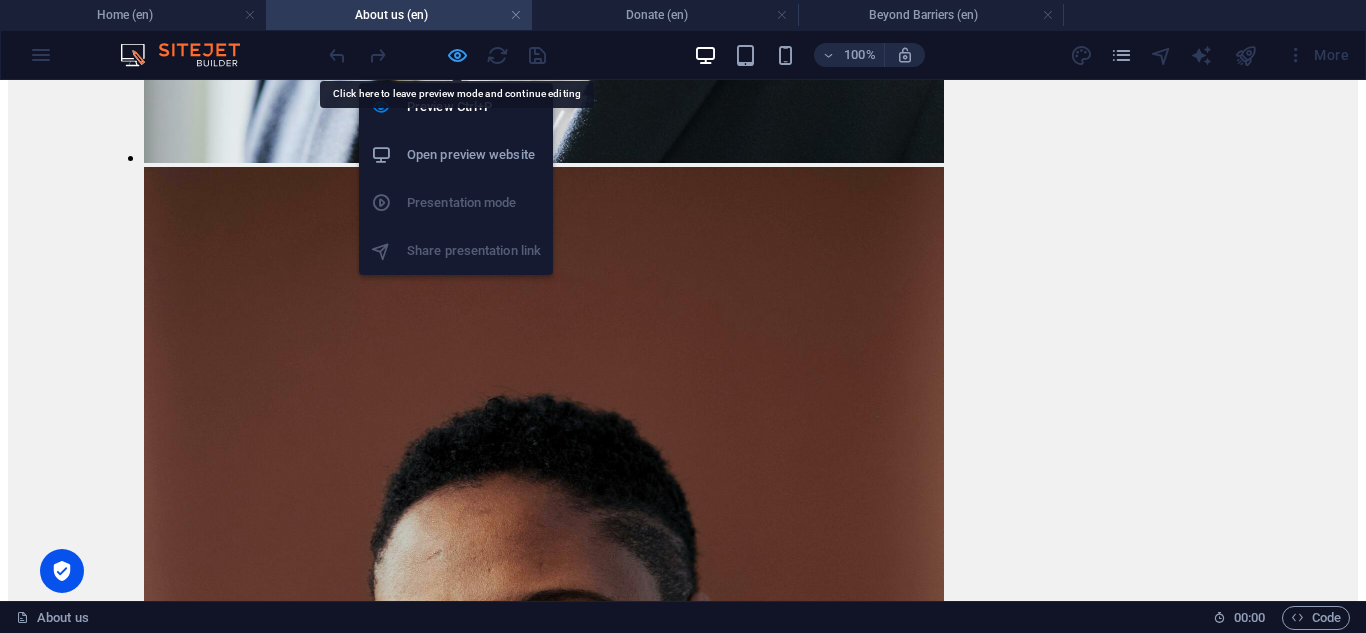 click at bounding box center [457, 55] 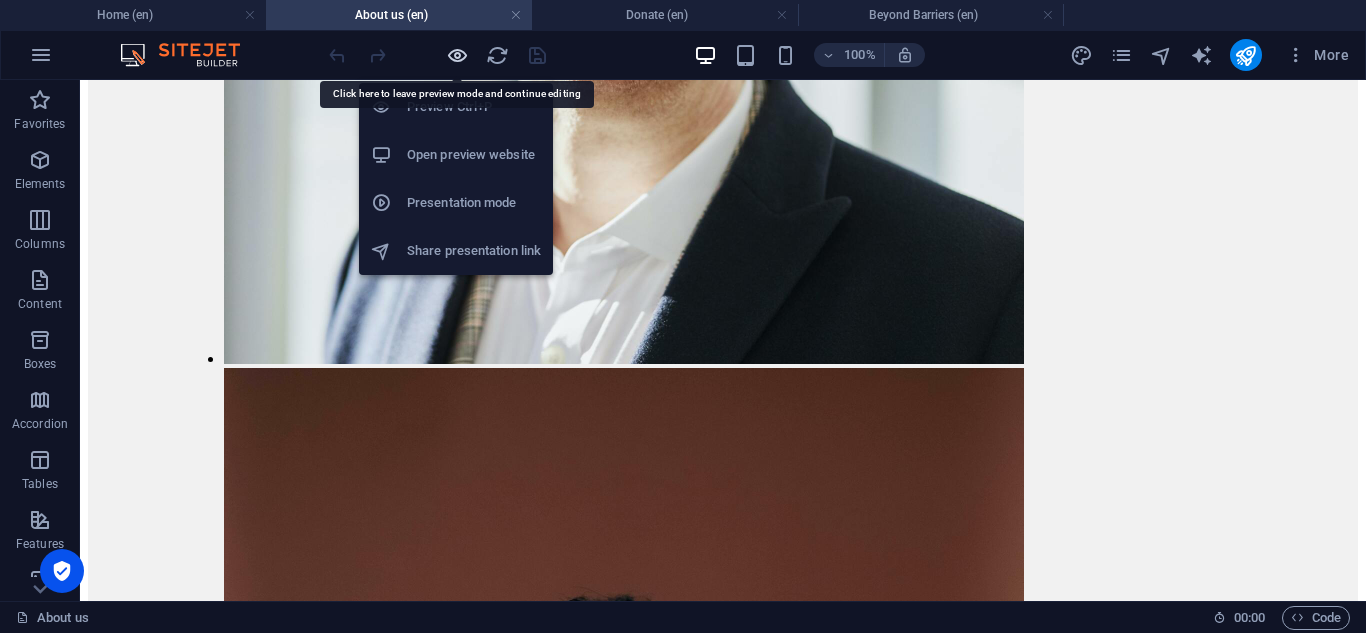 scroll, scrollTop: 5881, scrollLeft: 0, axis: vertical 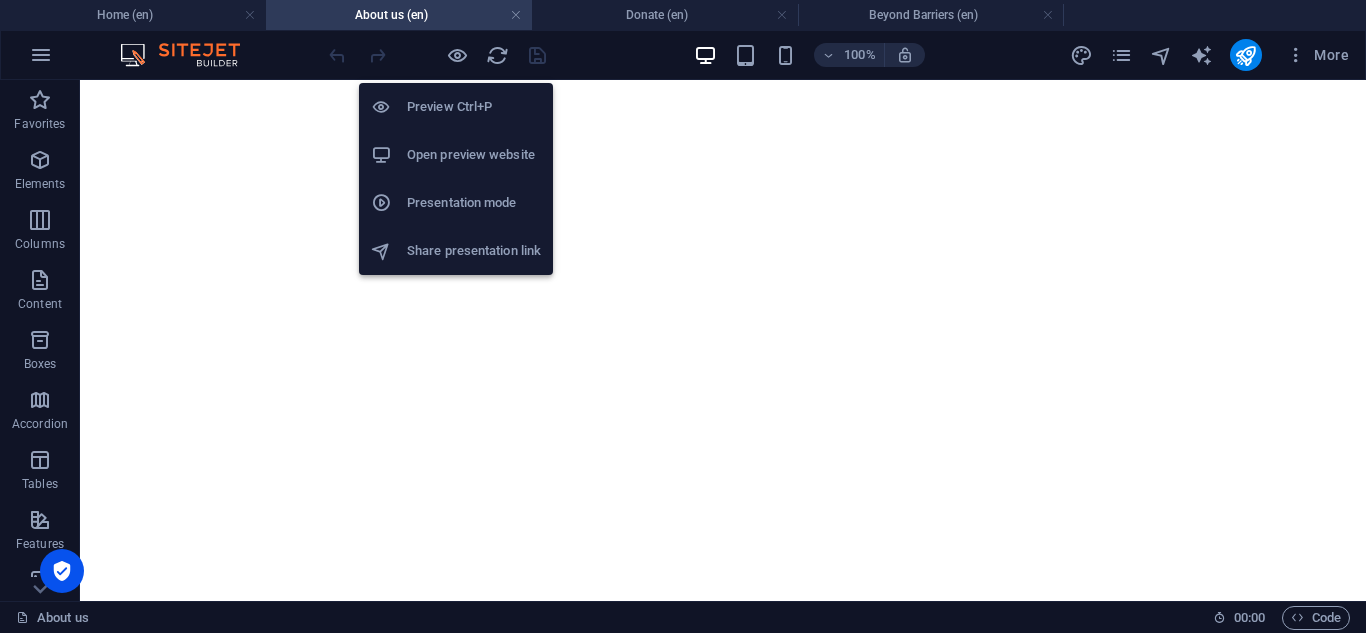 click on "Presentation mode" at bounding box center (474, 203) 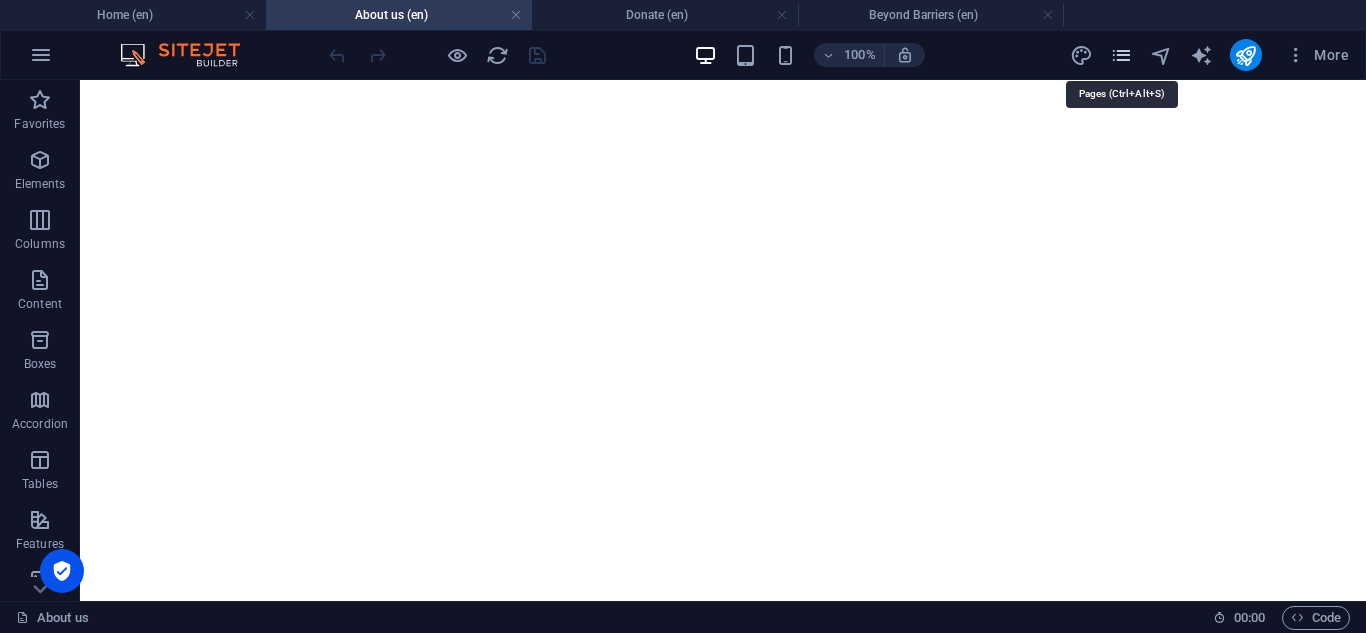 click at bounding box center [1121, 55] 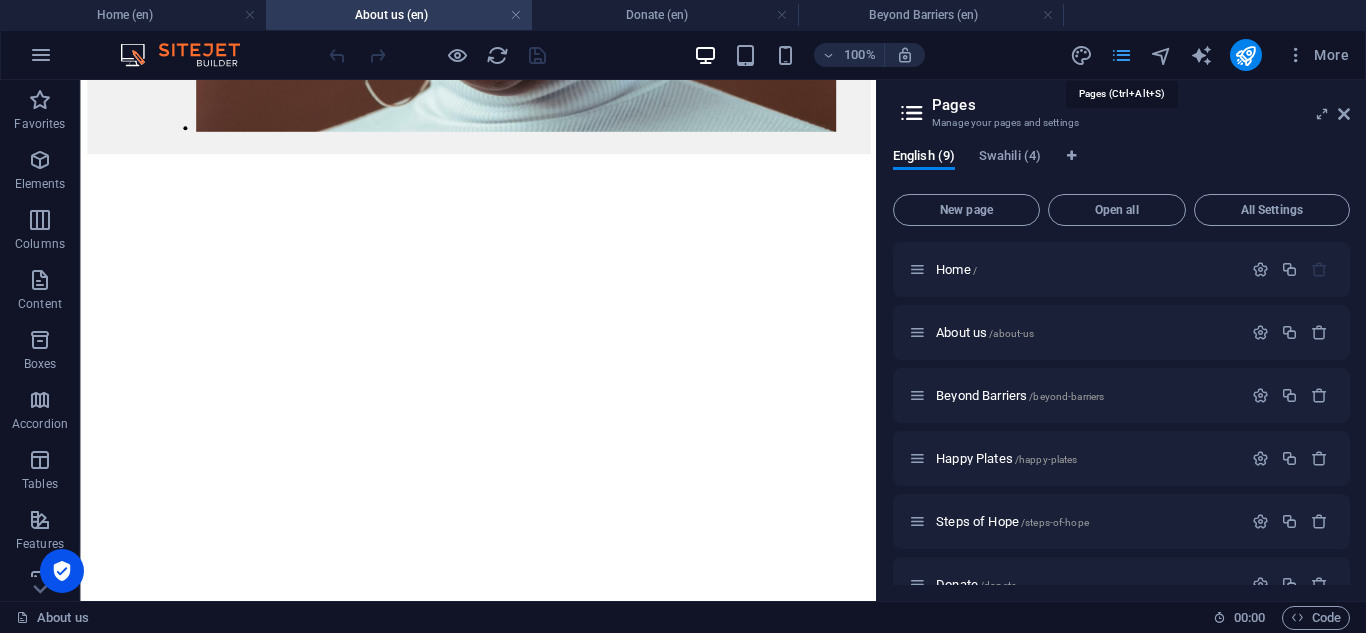 scroll, scrollTop: 6739, scrollLeft: 0, axis: vertical 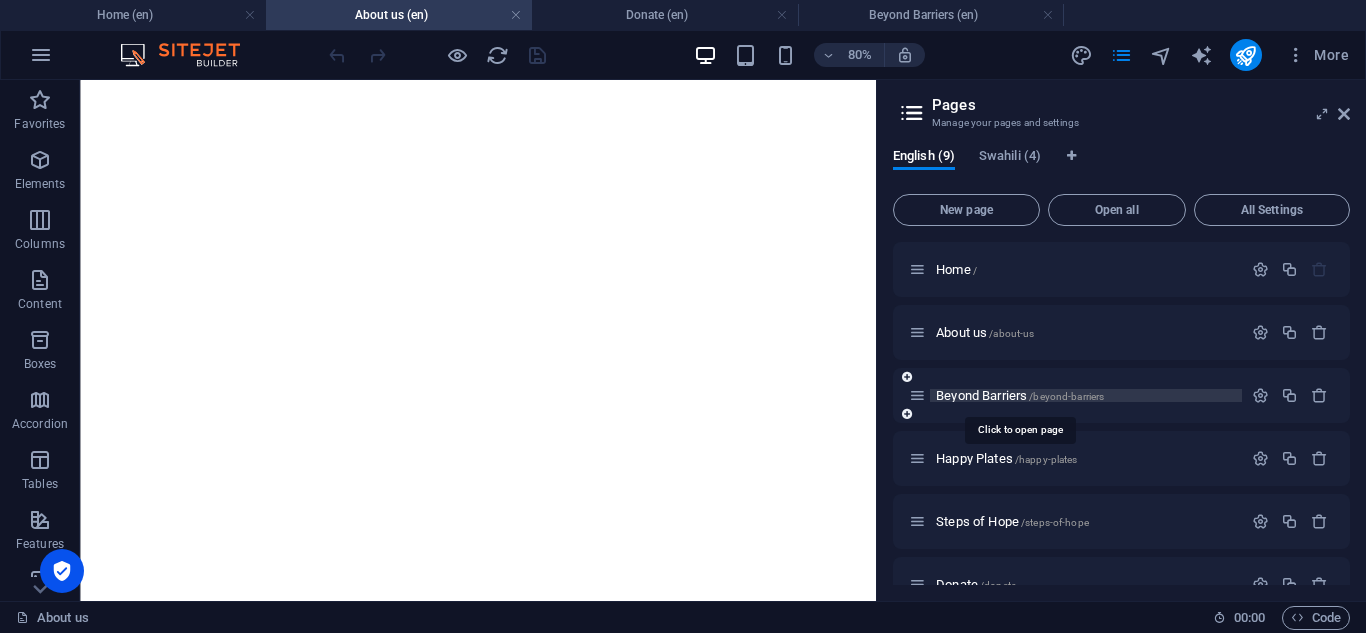 click on "Beyond Barriers /beyond-barriers" at bounding box center (1020, 395) 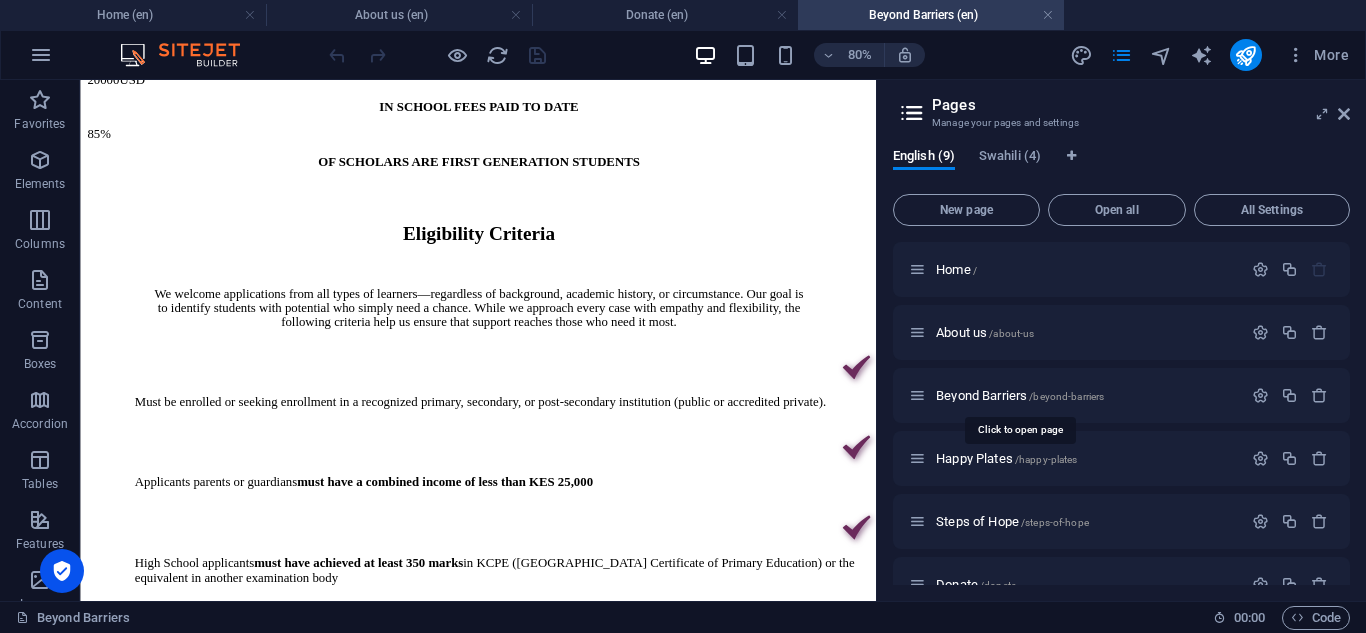 scroll, scrollTop: 0, scrollLeft: 0, axis: both 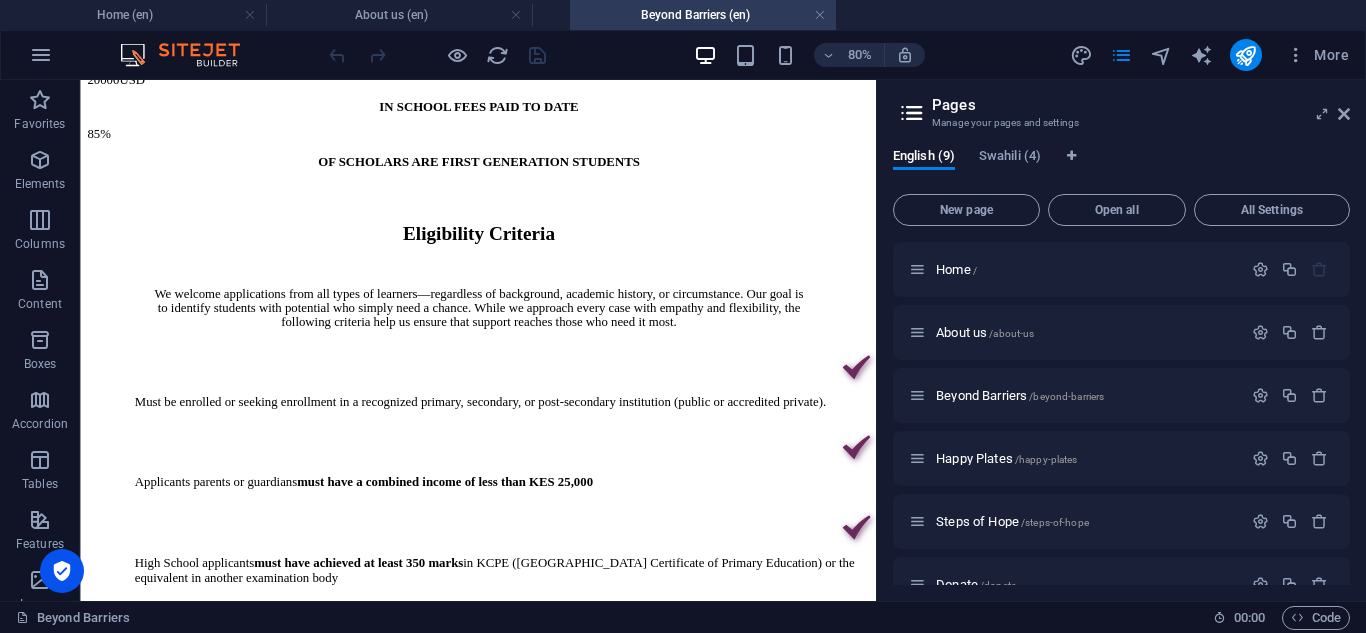 drag, startPoint x: 934, startPoint y: 24, endPoint x: 706, endPoint y: 20, distance: 228.03508 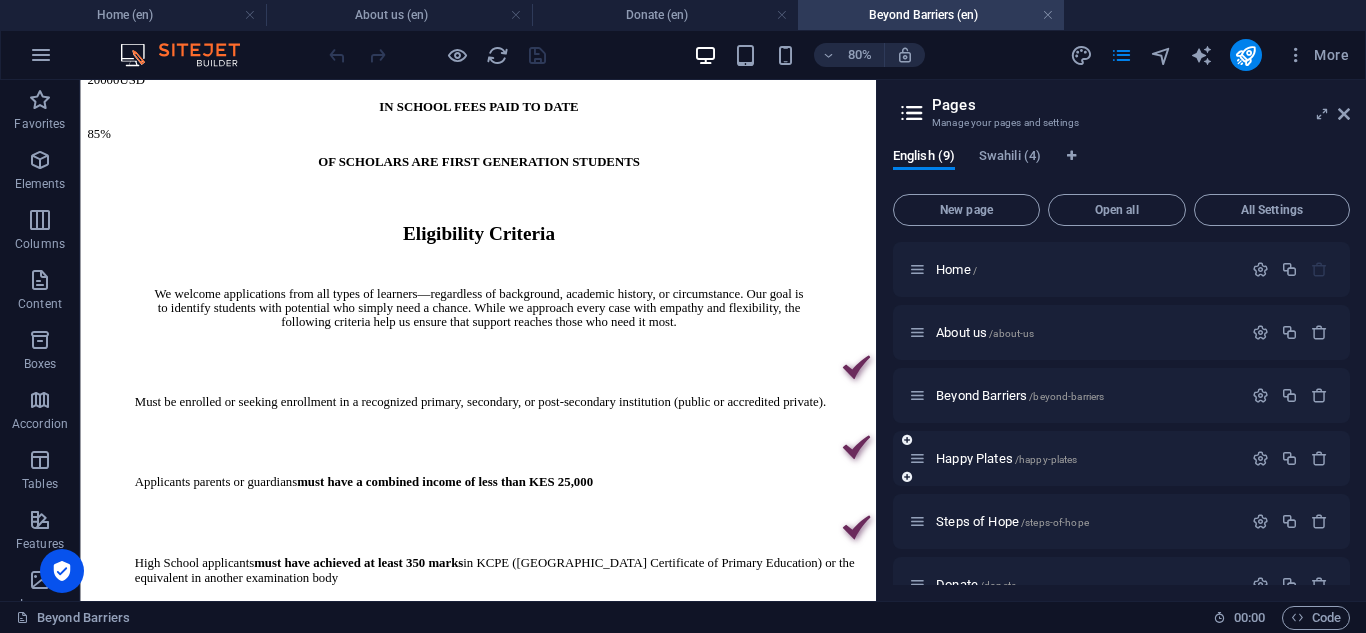 click on "Happy Plates /happy-plates" at bounding box center [1075, 458] 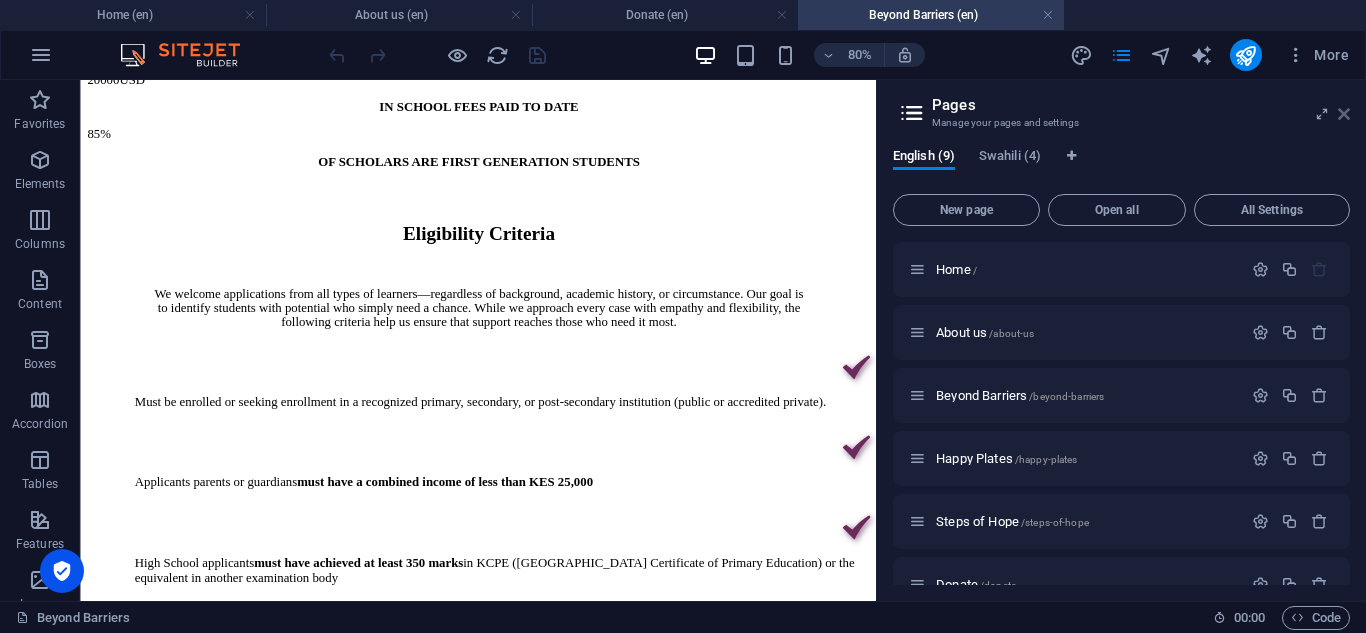 drag, startPoint x: 1347, startPoint y: 112, endPoint x: 944, endPoint y: 84, distance: 403.97153 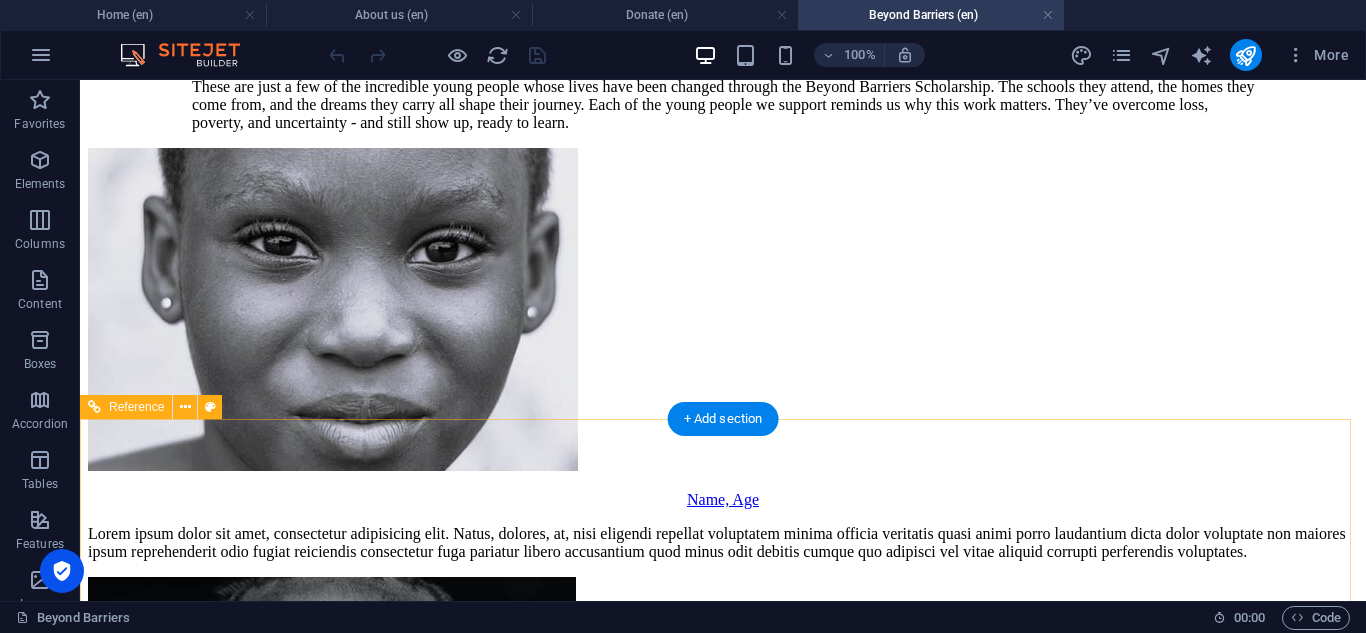 scroll, scrollTop: 5483, scrollLeft: 0, axis: vertical 